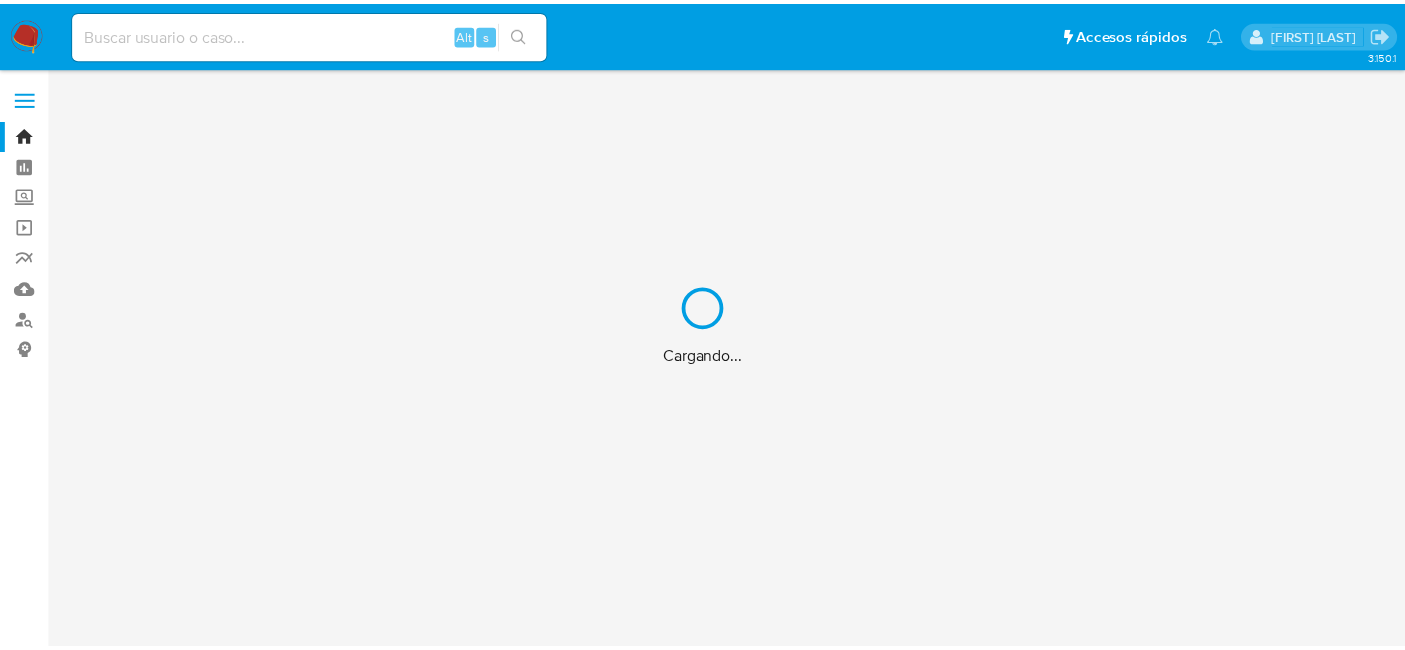 scroll, scrollTop: 0, scrollLeft: 0, axis: both 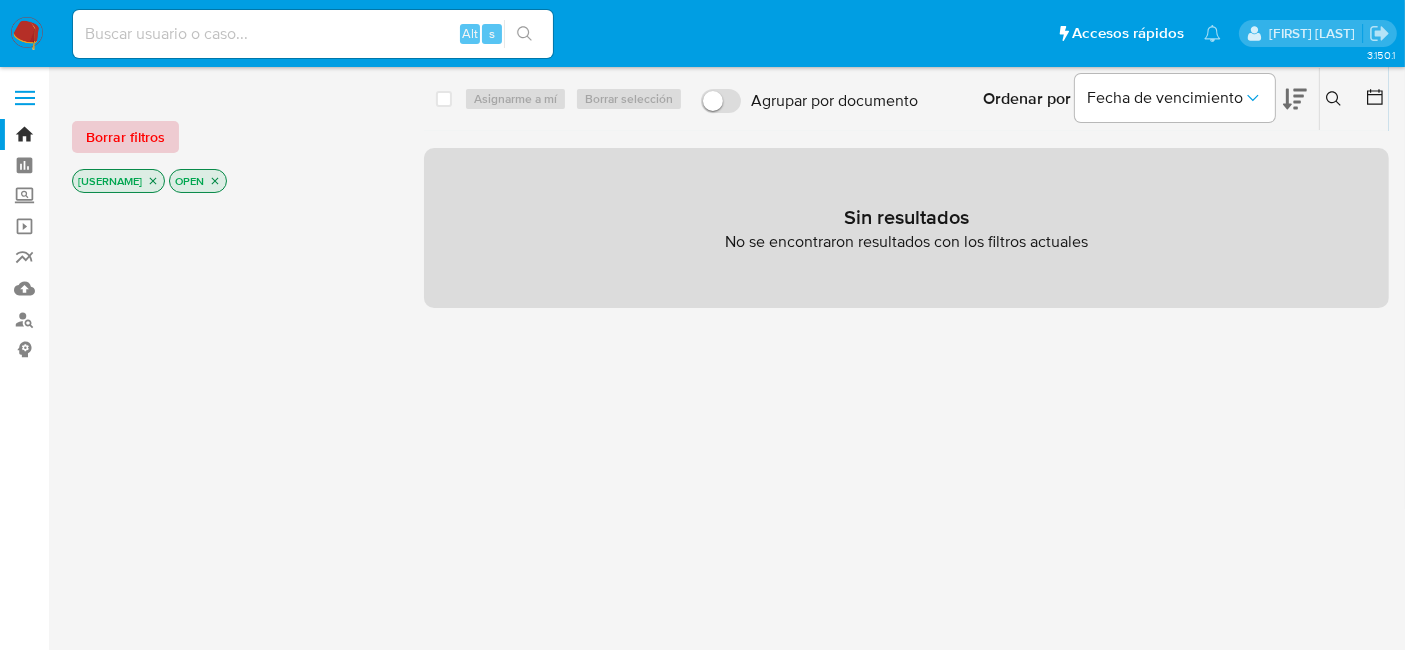 click on "Borrar filtros" at bounding box center [125, 137] 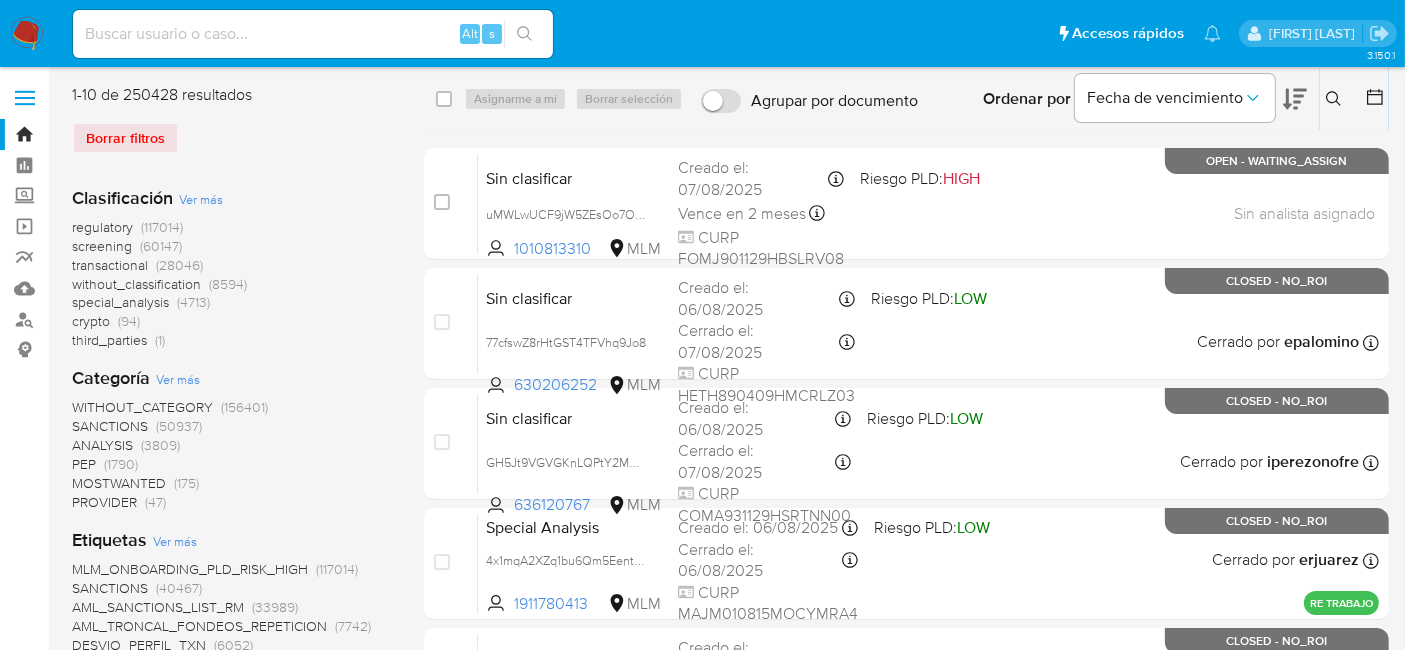click at bounding box center [313, 34] 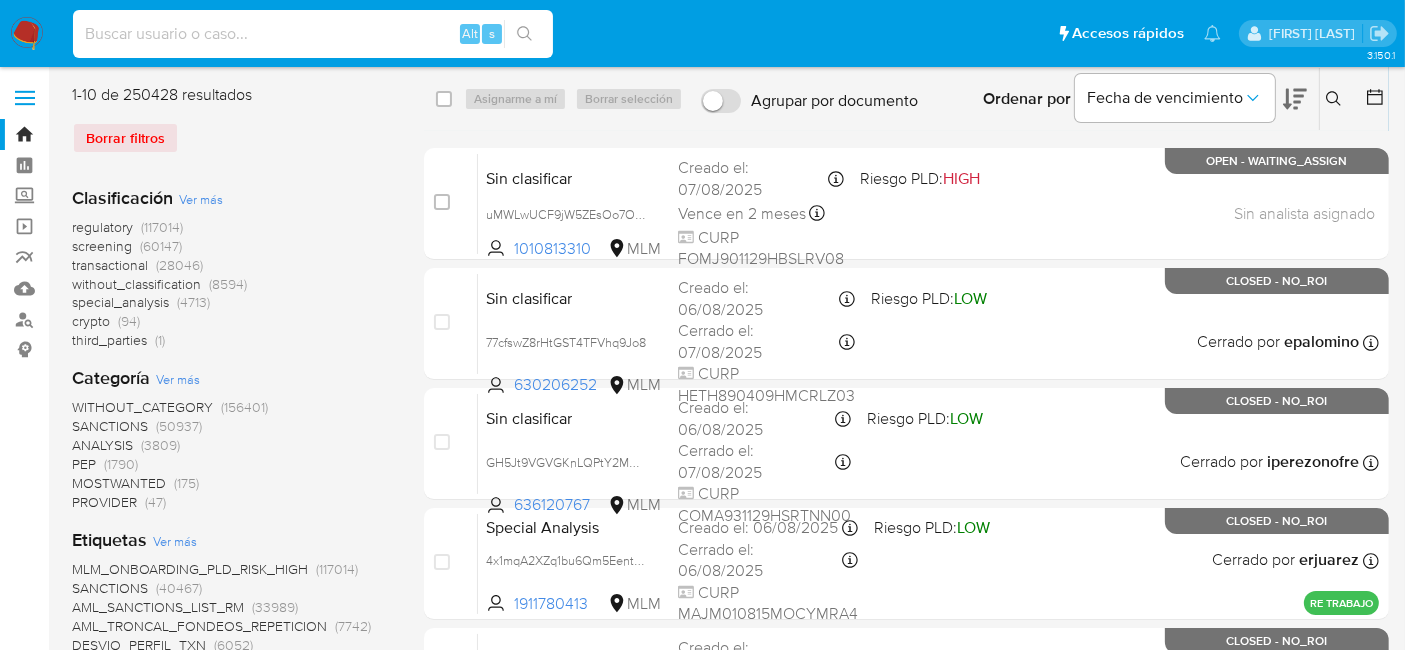 paste on "[NUMBER]" 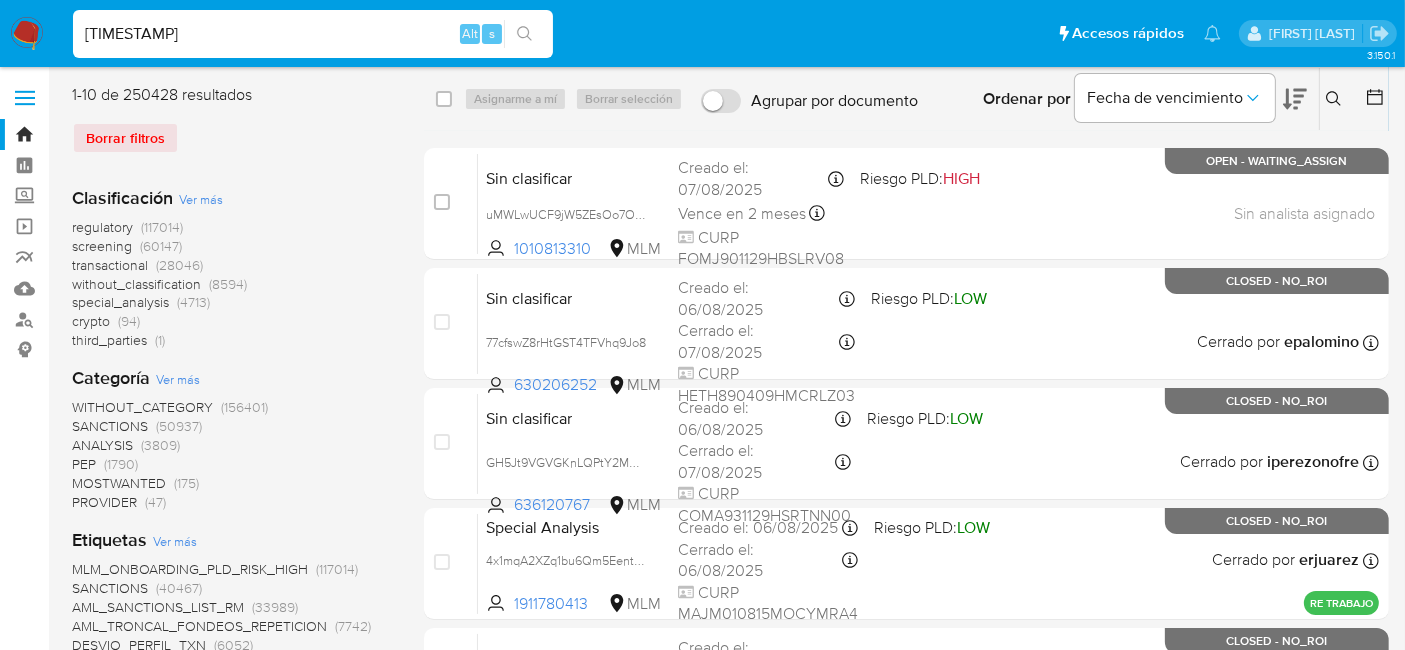 type on "[NUMBER]" 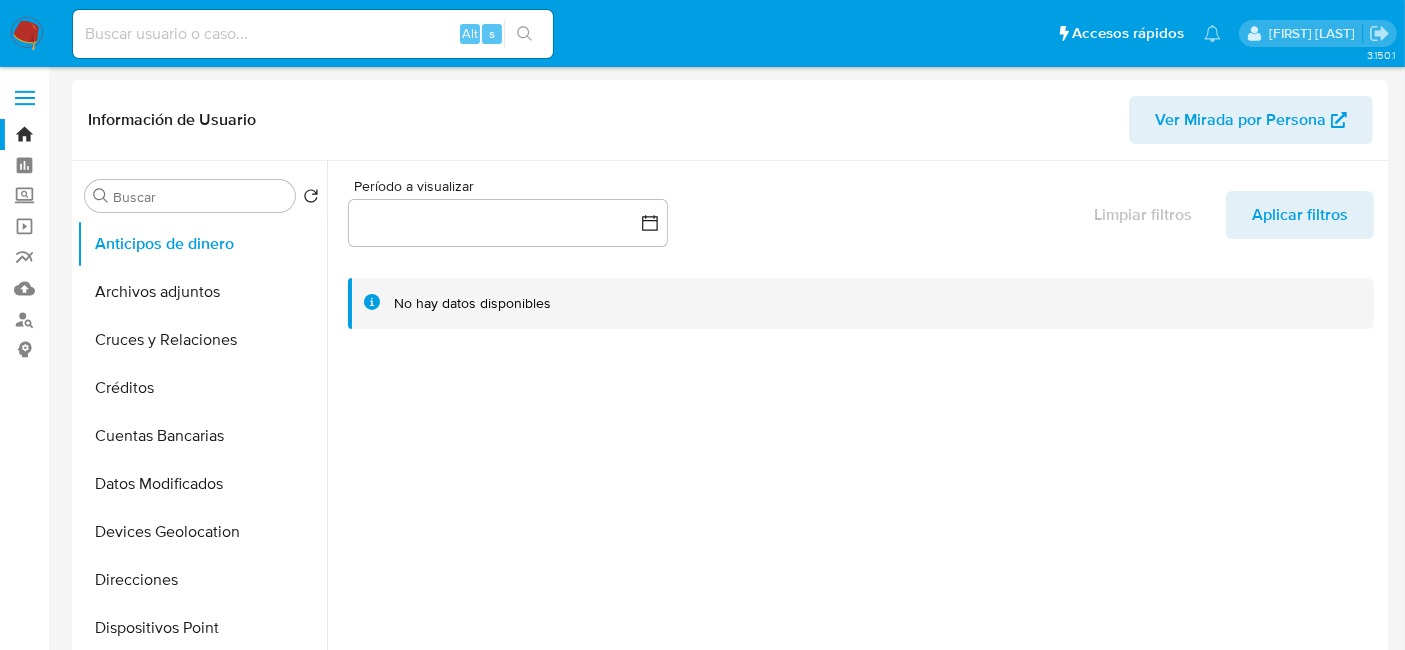 select on "10" 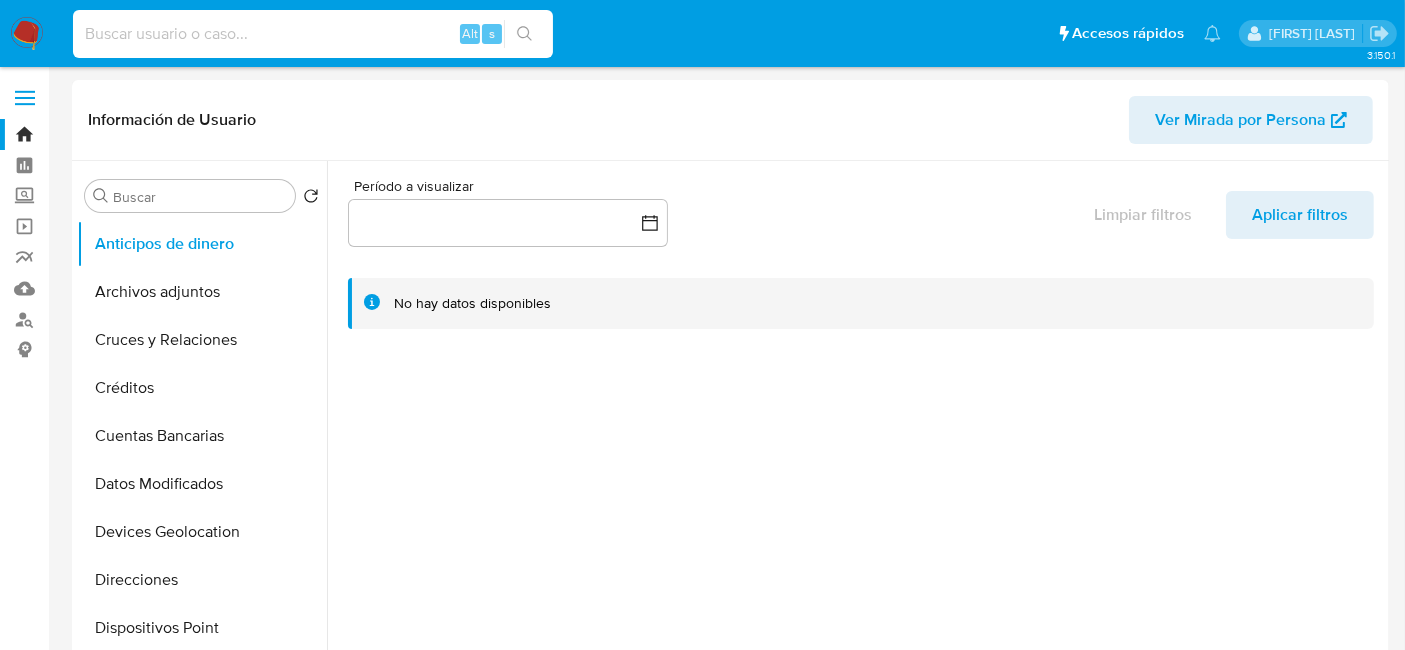 paste on "[NUMBER]" 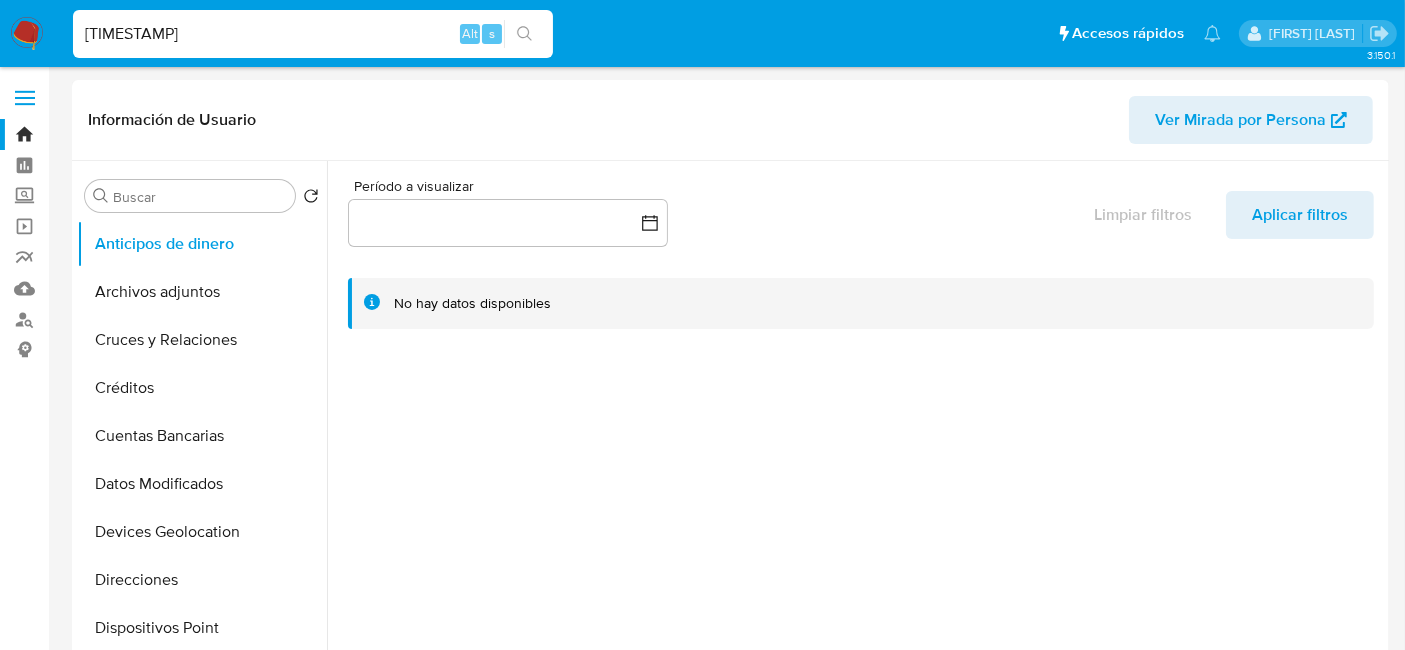 type on "[NUMBER]" 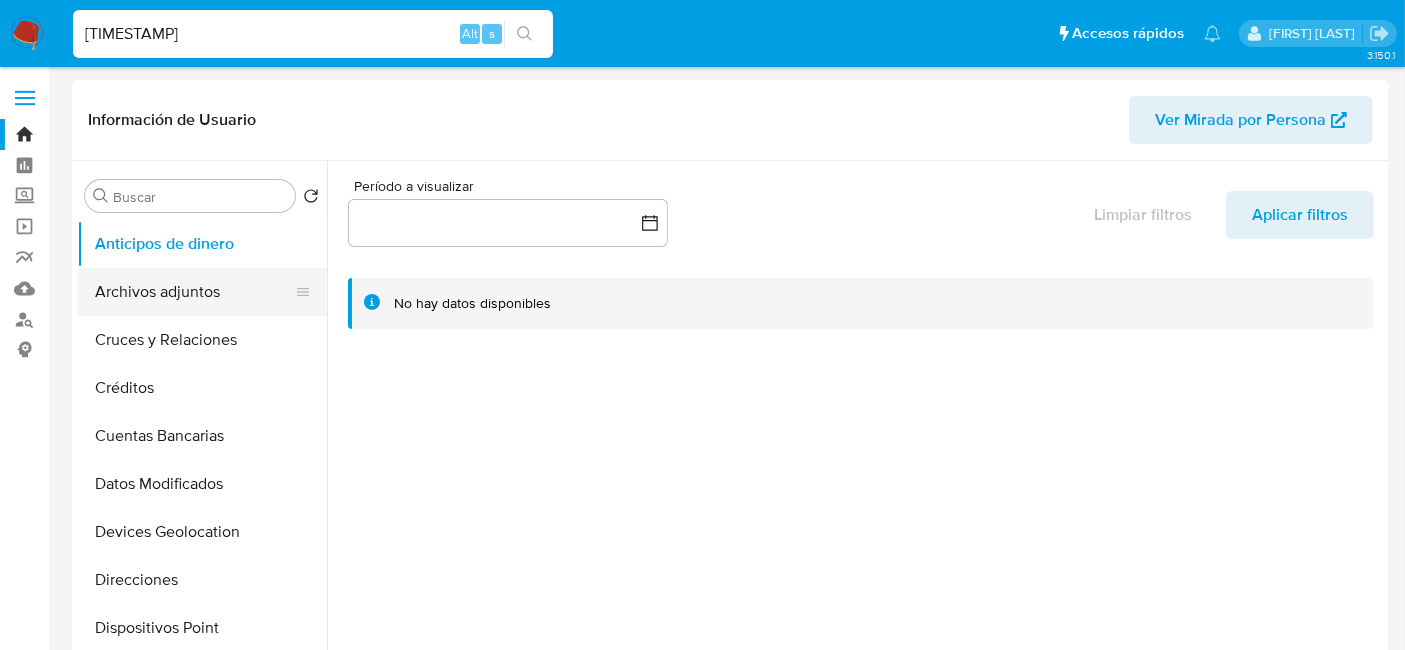 click on "Archivos adjuntos" at bounding box center [194, 292] 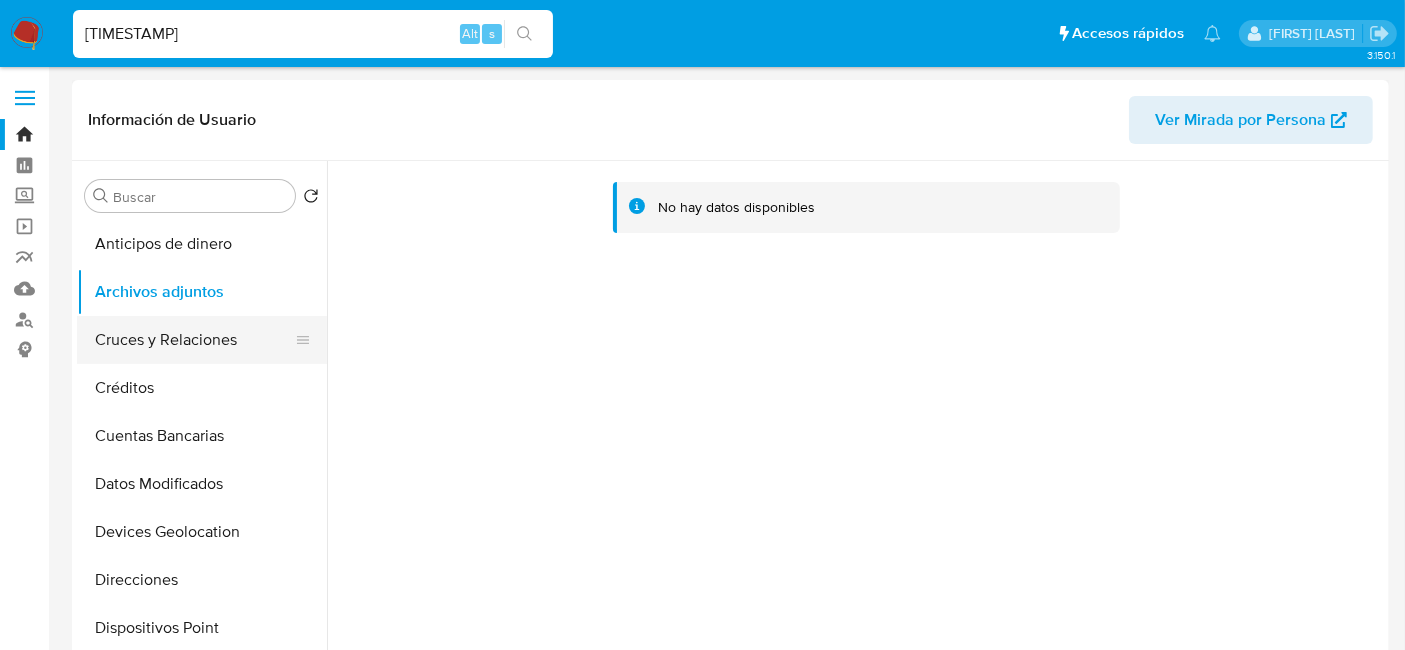 click on "Cruces y Relaciones" at bounding box center [194, 340] 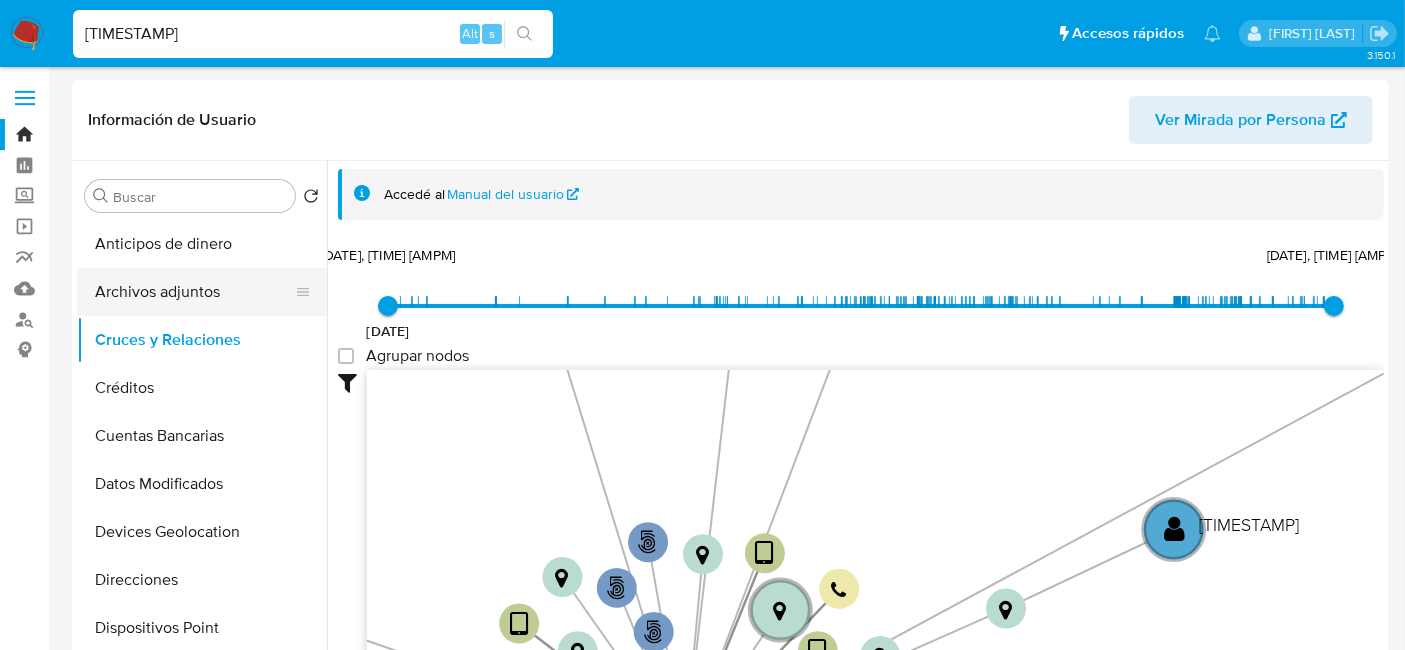click on "Archivos adjuntos" at bounding box center (194, 292) 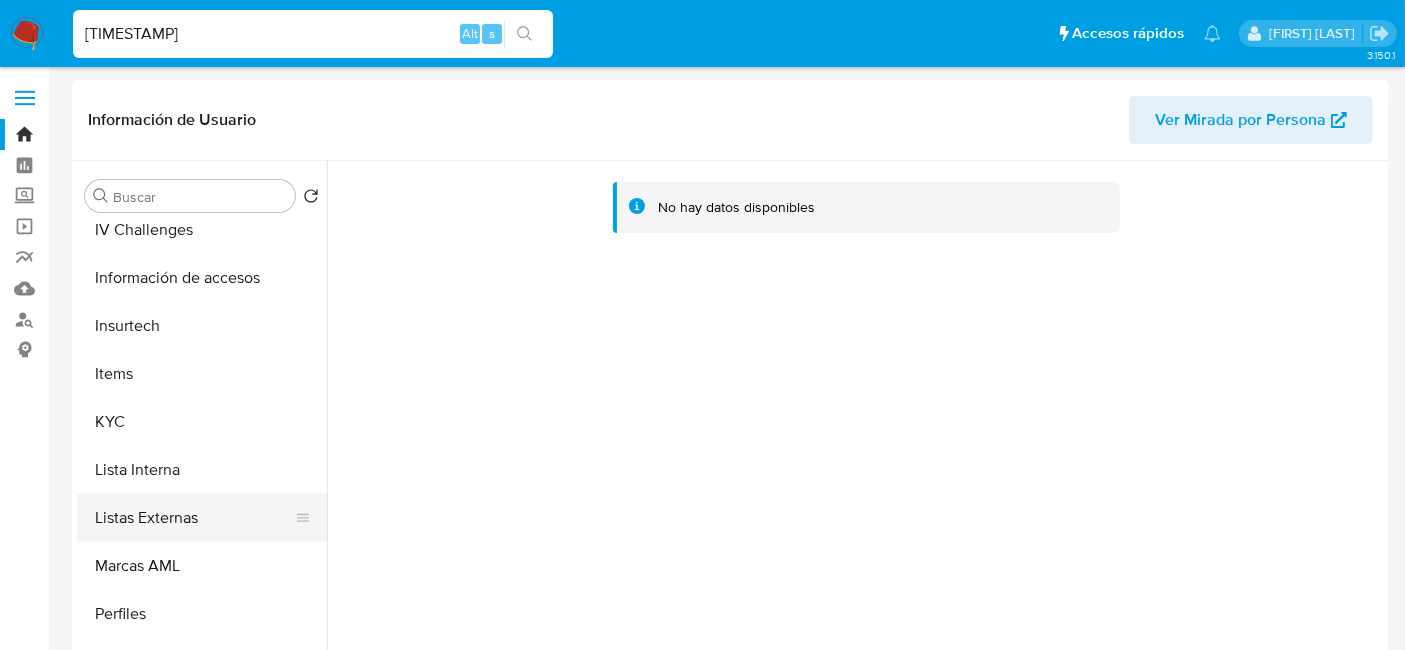 scroll, scrollTop: 797, scrollLeft: 0, axis: vertical 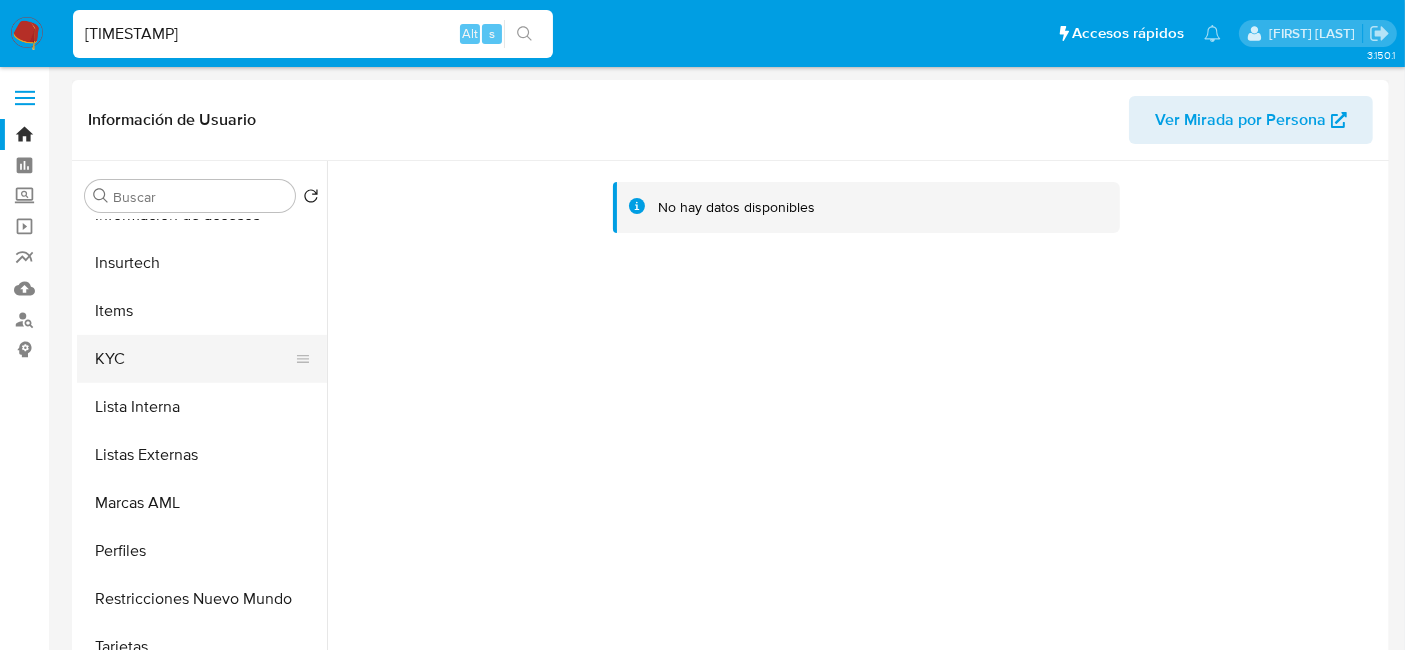 click on "KYC" at bounding box center (194, 359) 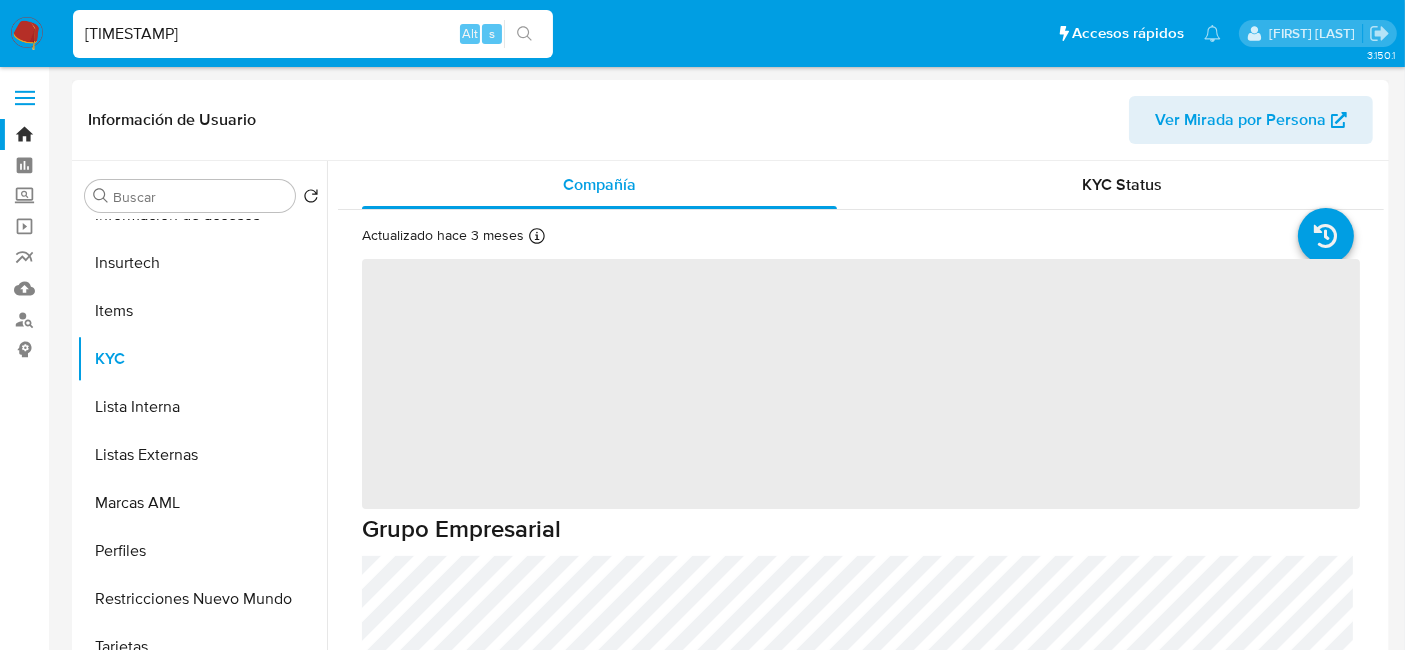 scroll, scrollTop: 796, scrollLeft: 0, axis: vertical 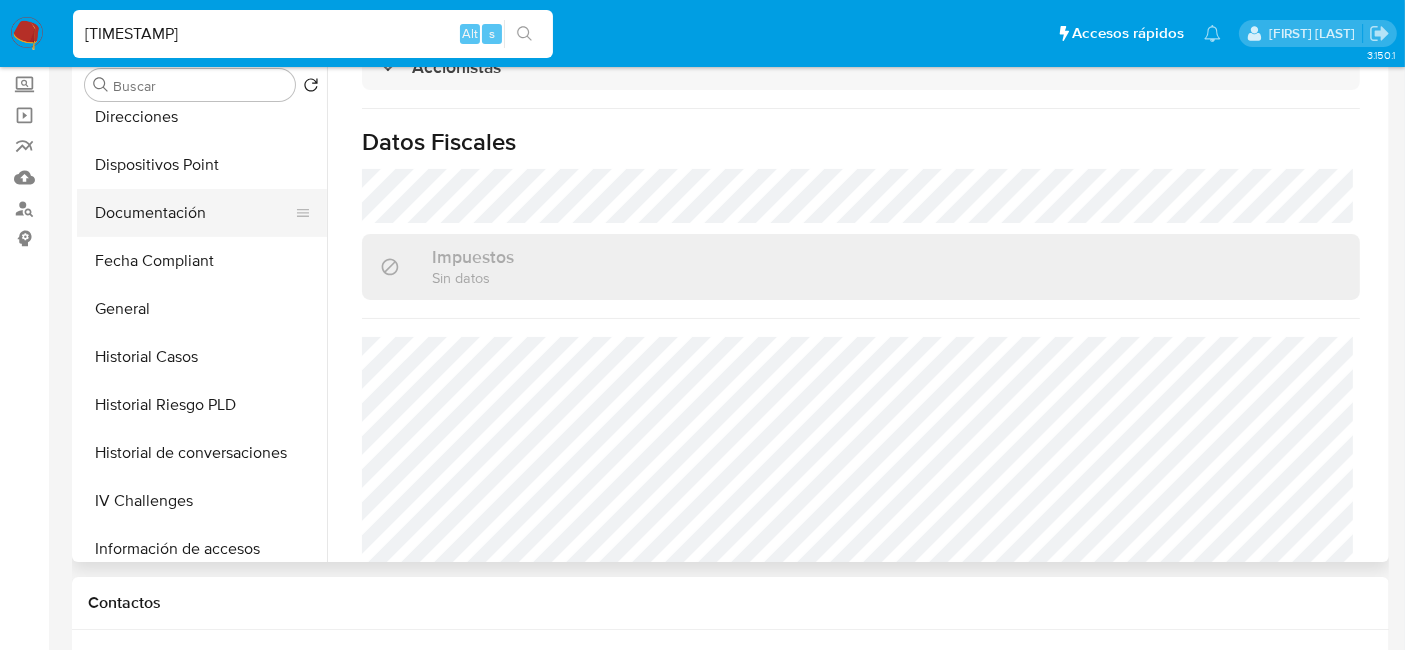 click on "Documentación" at bounding box center (194, 213) 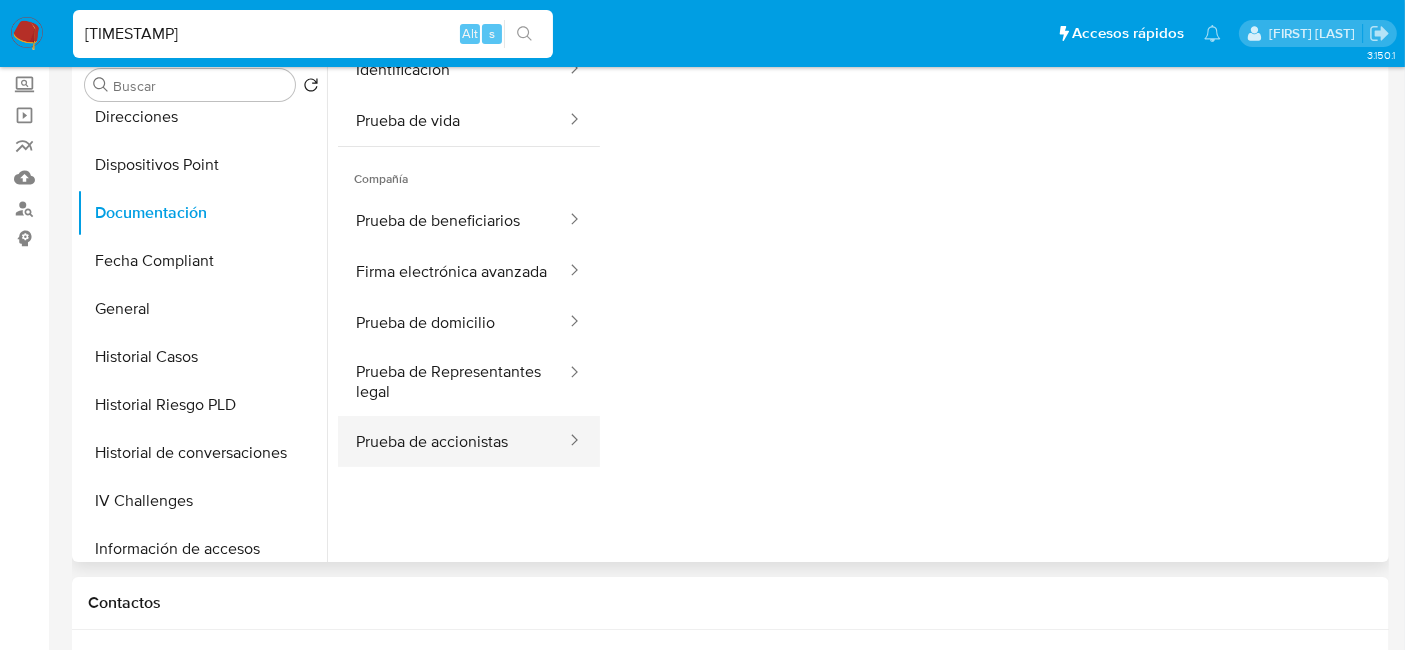 scroll, scrollTop: 0, scrollLeft: 0, axis: both 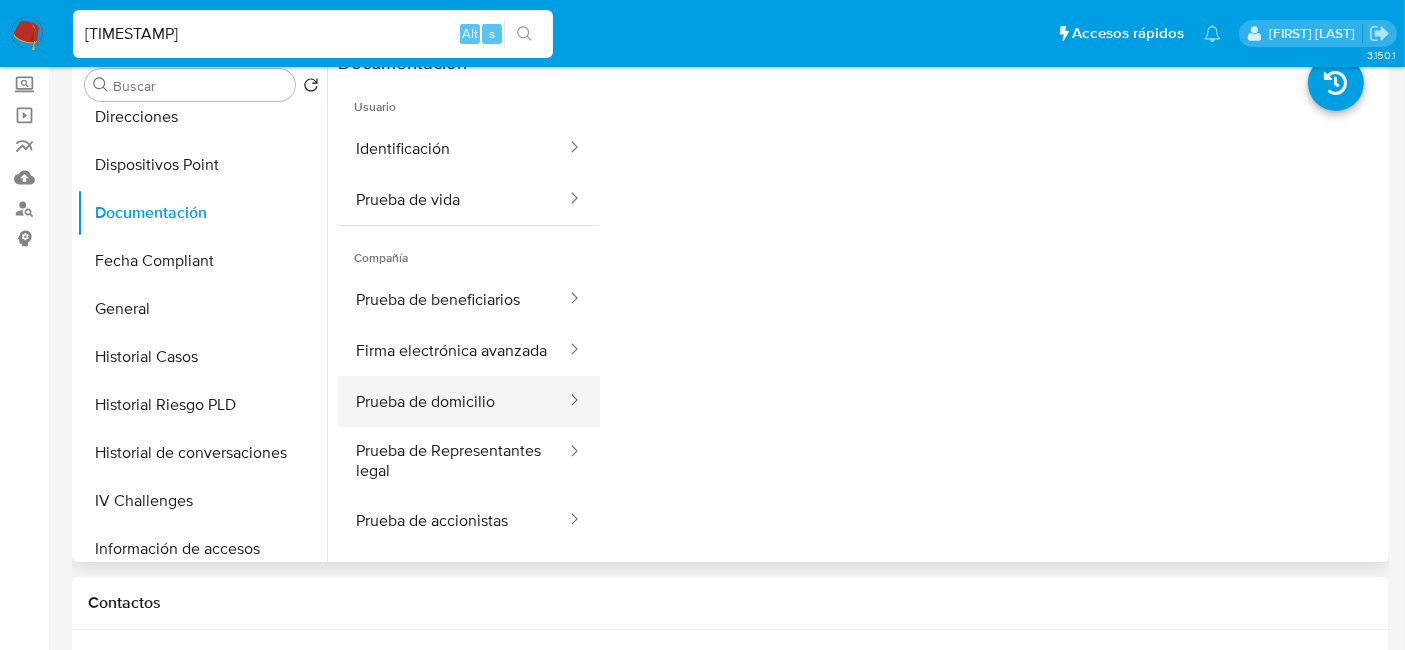 click on "Prueba de domicilio" at bounding box center (453, 401) 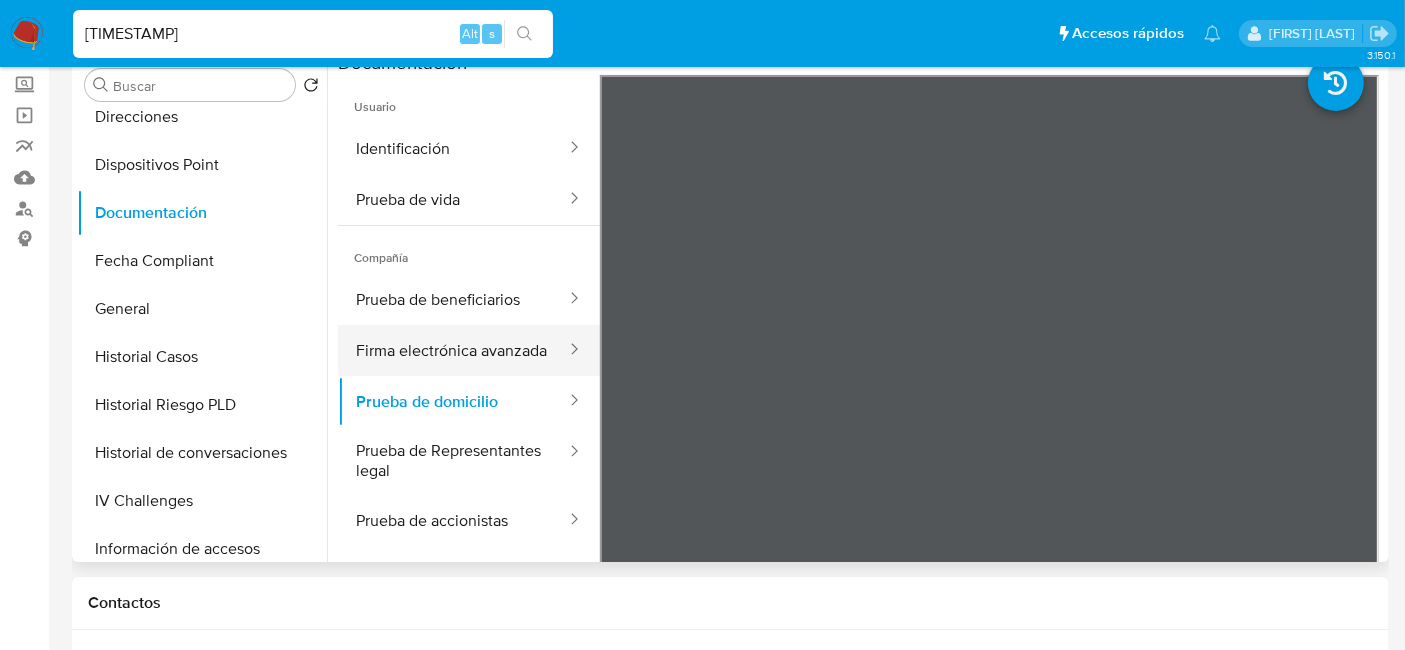 click on "Firma electrónica avanzada" at bounding box center [453, 350] 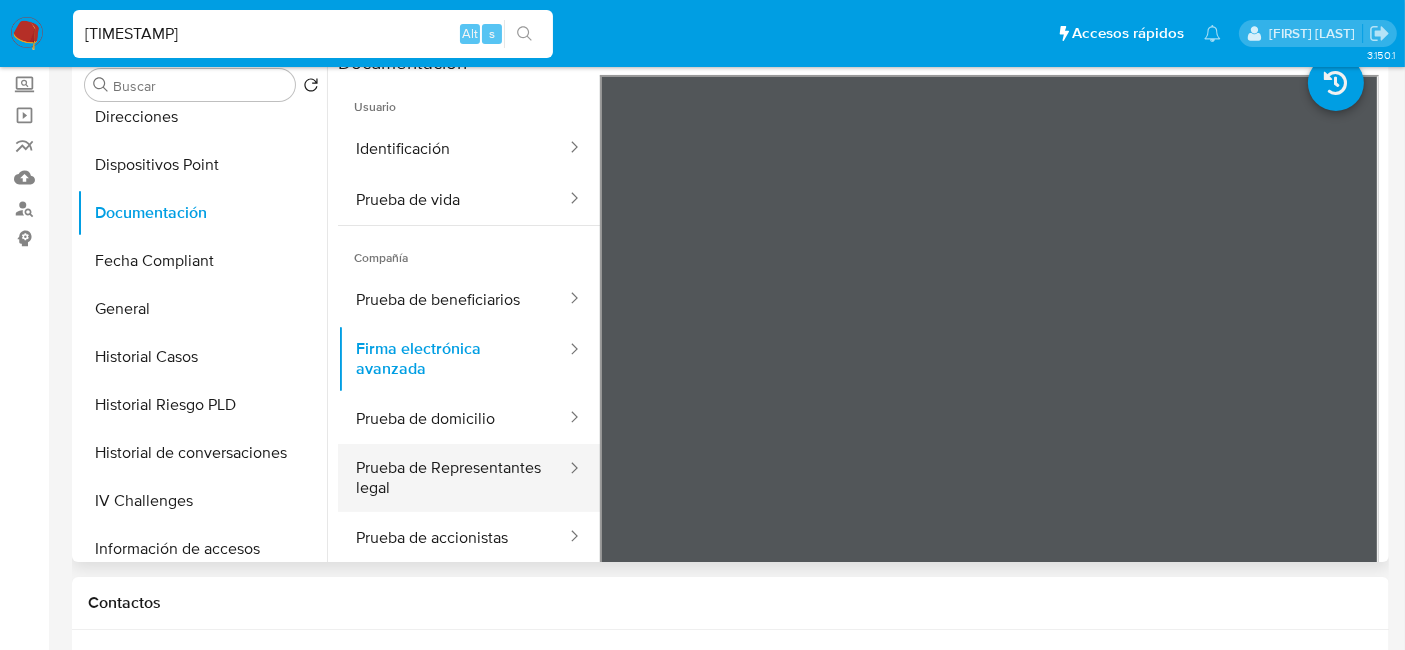 click on "Prueba de Representantes legal" at bounding box center (453, 478) 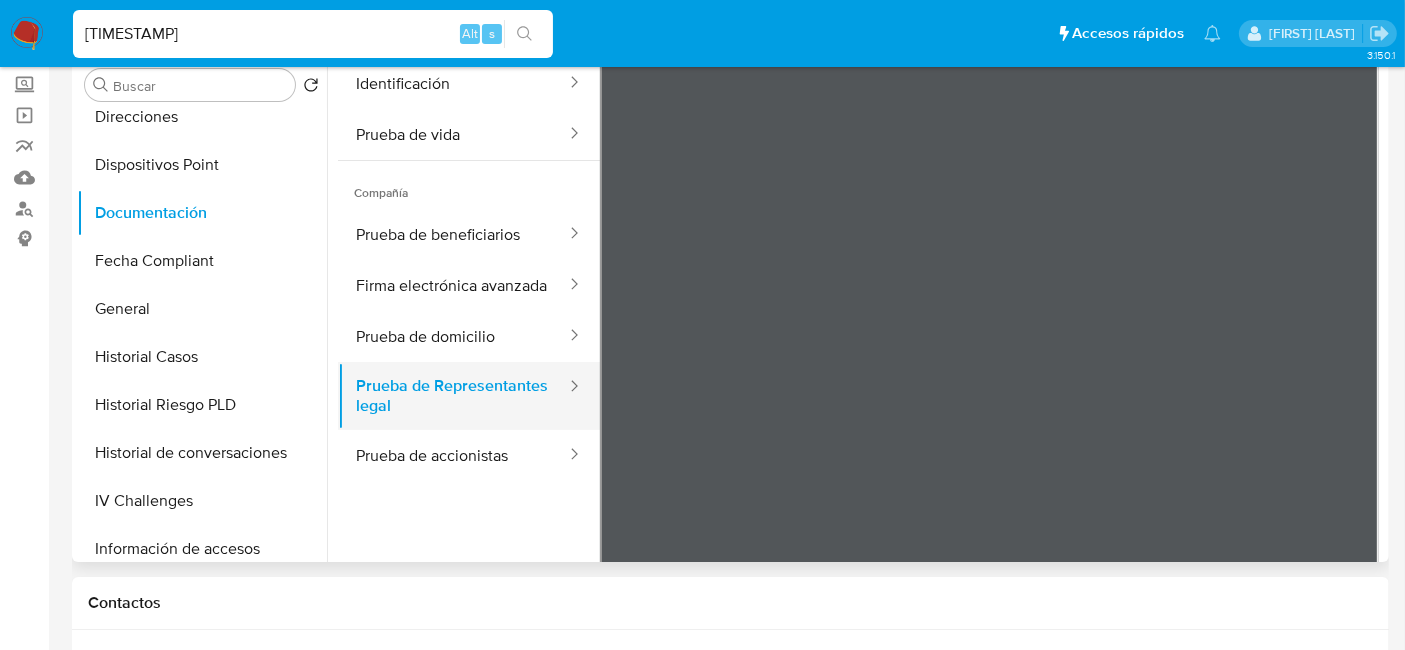 scroll, scrollTop: 111, scrollLeft: 0, axis: vertical 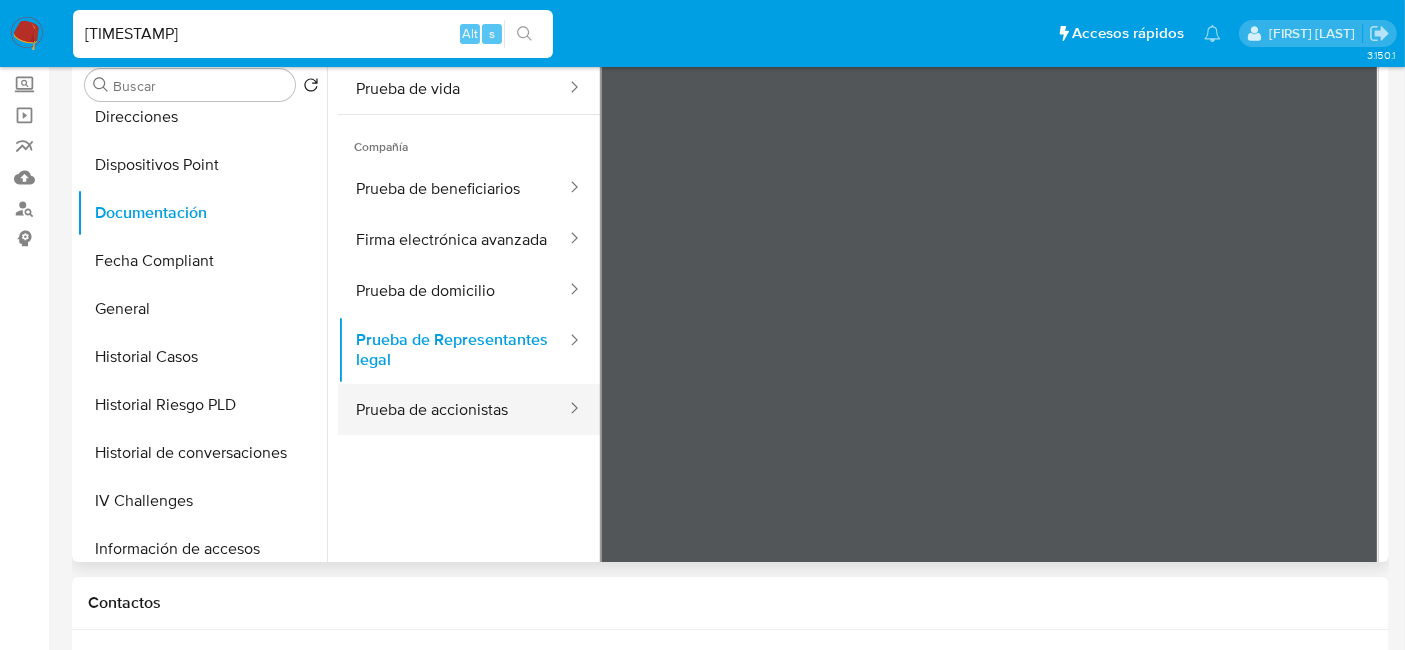 click on "Prueba de accionistas" at bounding box center (453, 409) 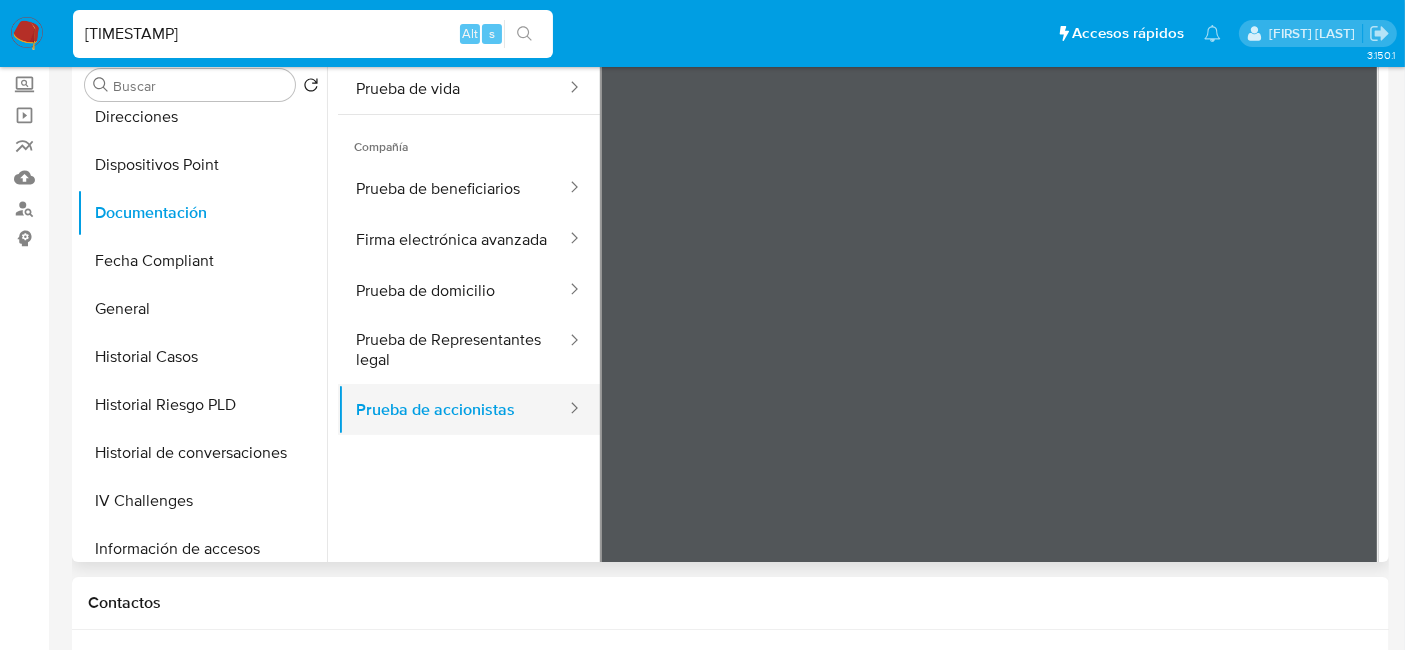 click on "Prueba de accionistas" at bounding box center (453, 409) 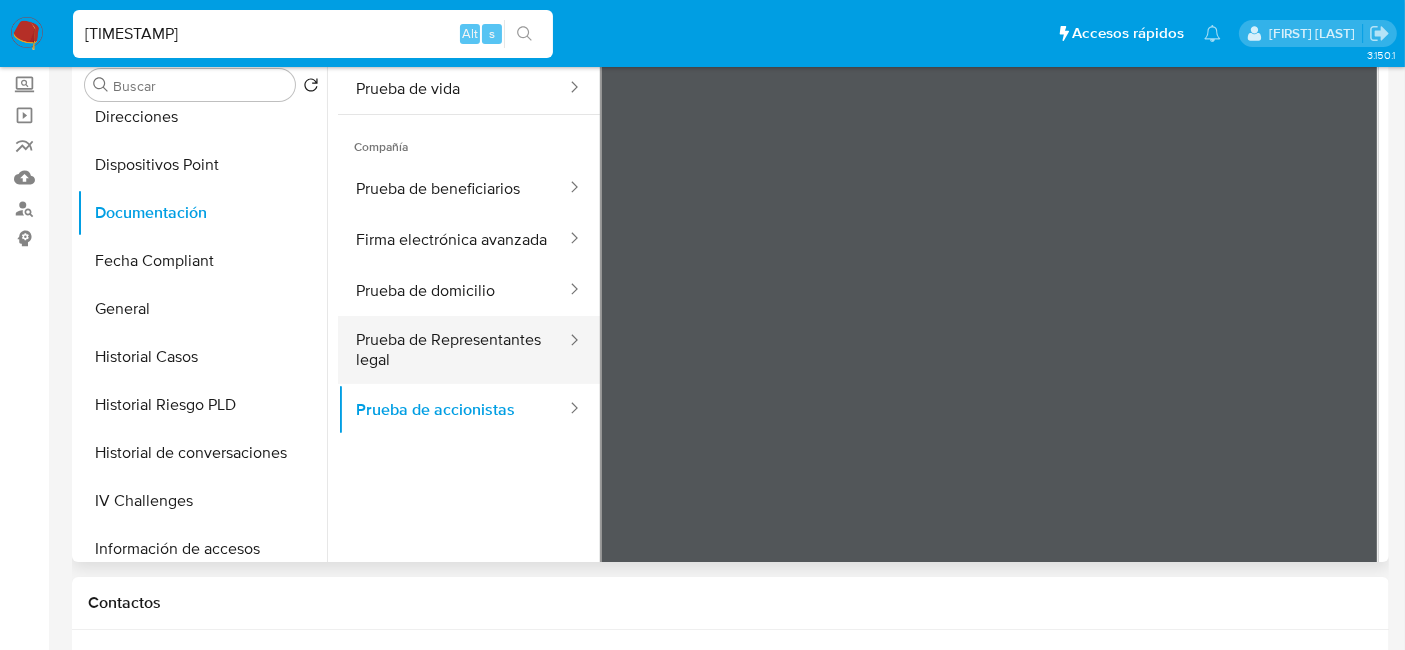 scroll, scrollTop: 0, scrollLeft: 0, axis: both 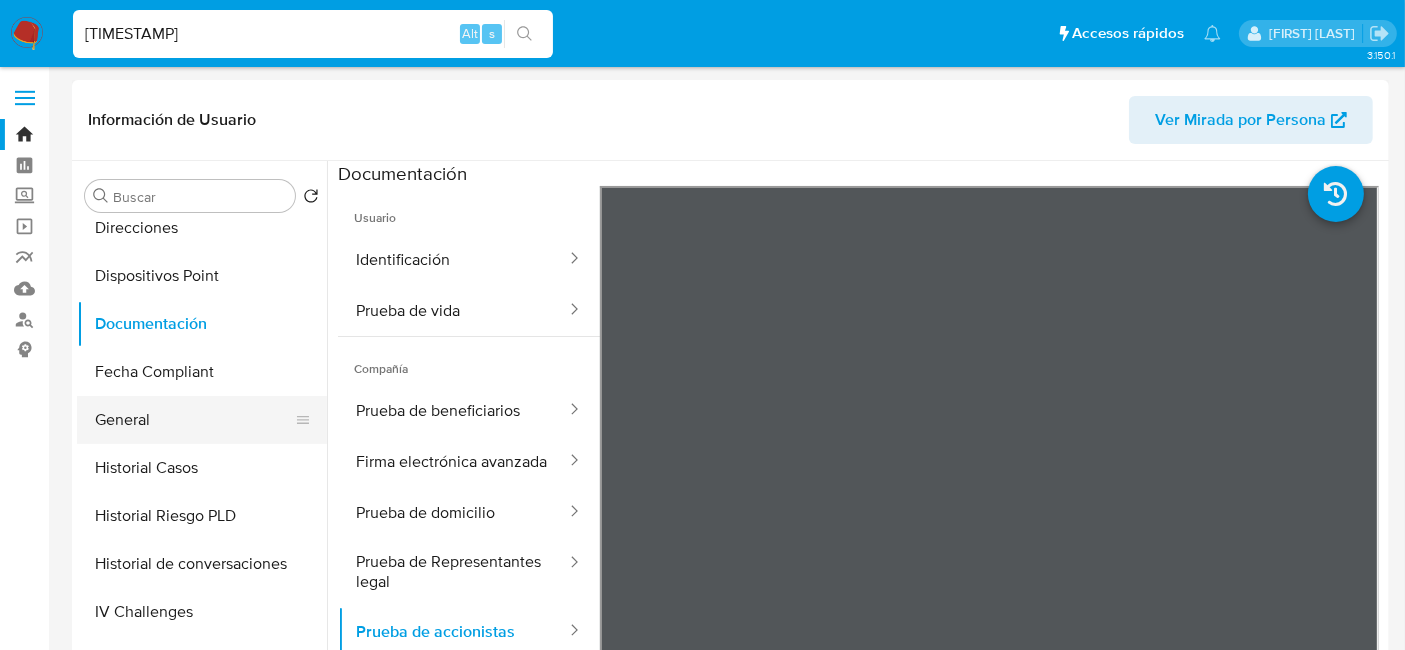 click on "General" at bounding box center [194, 420] 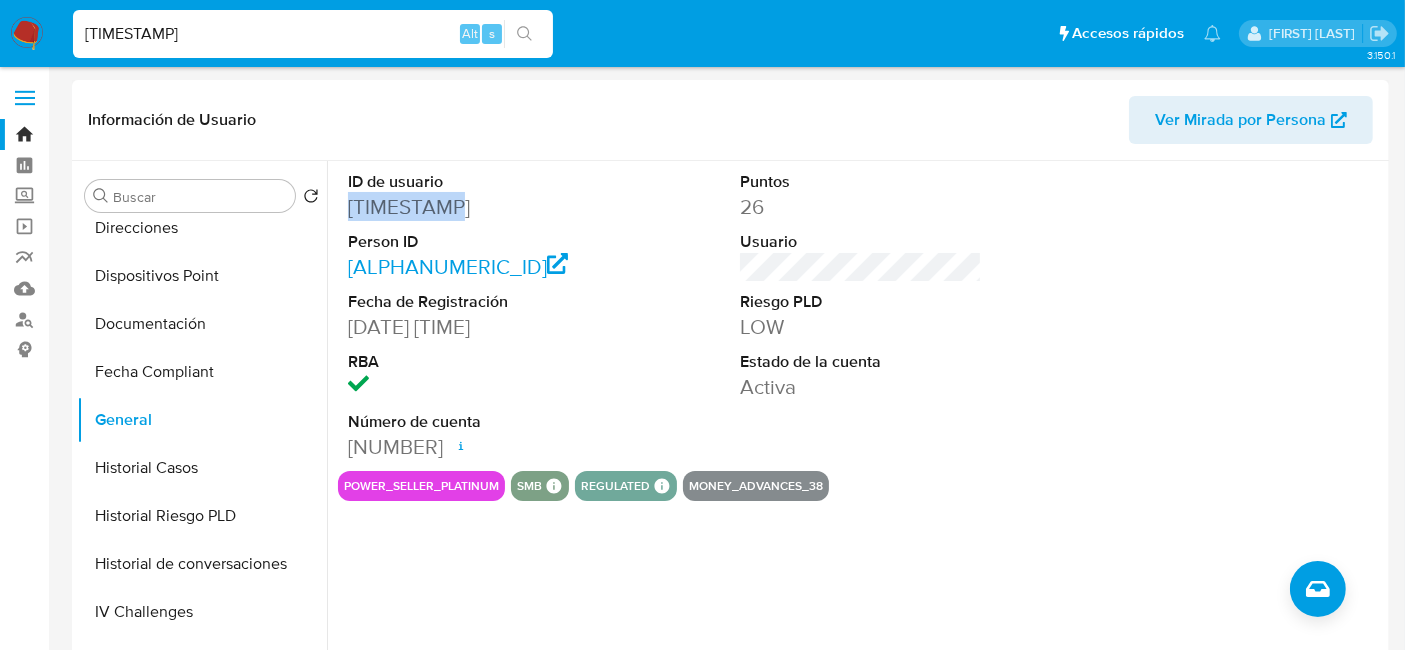 drag, startPoint x: 348, startPoint y: 206, endPoint x: 477, endPoint y: 217, distance: 129.46814 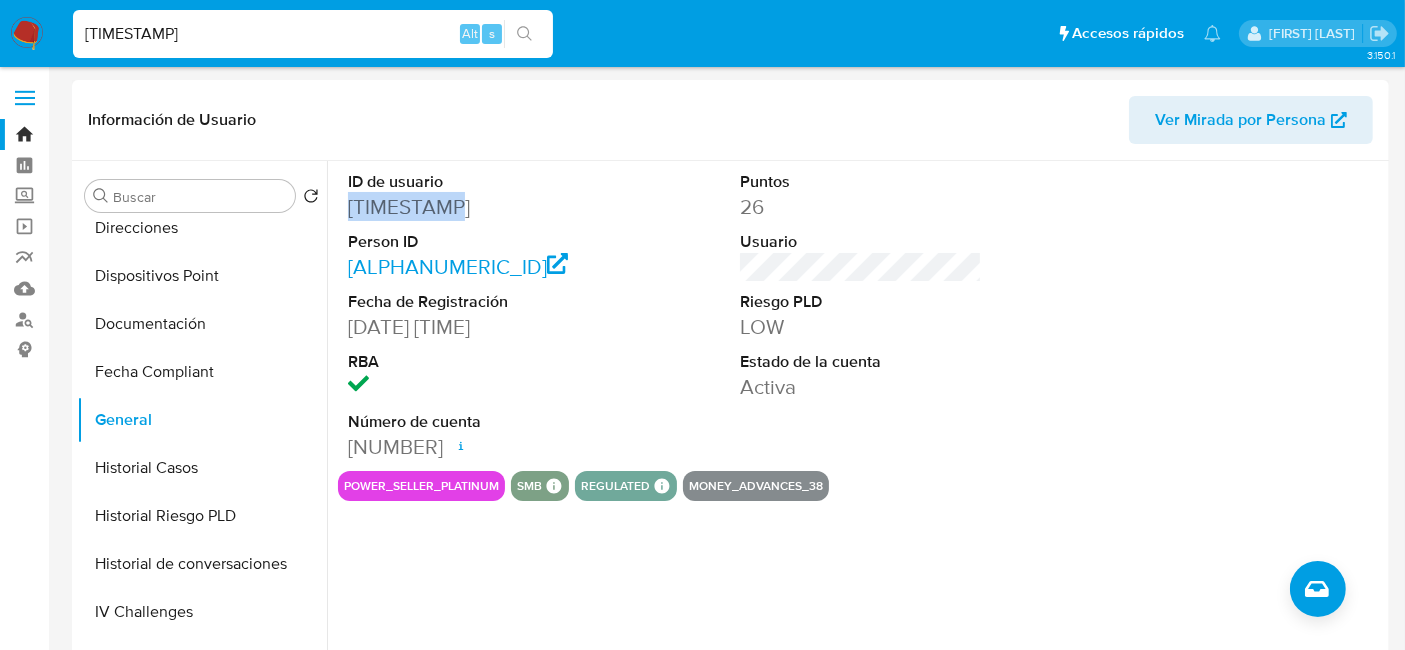 click on "[NUMBER]" at bounding box center (469, 207) 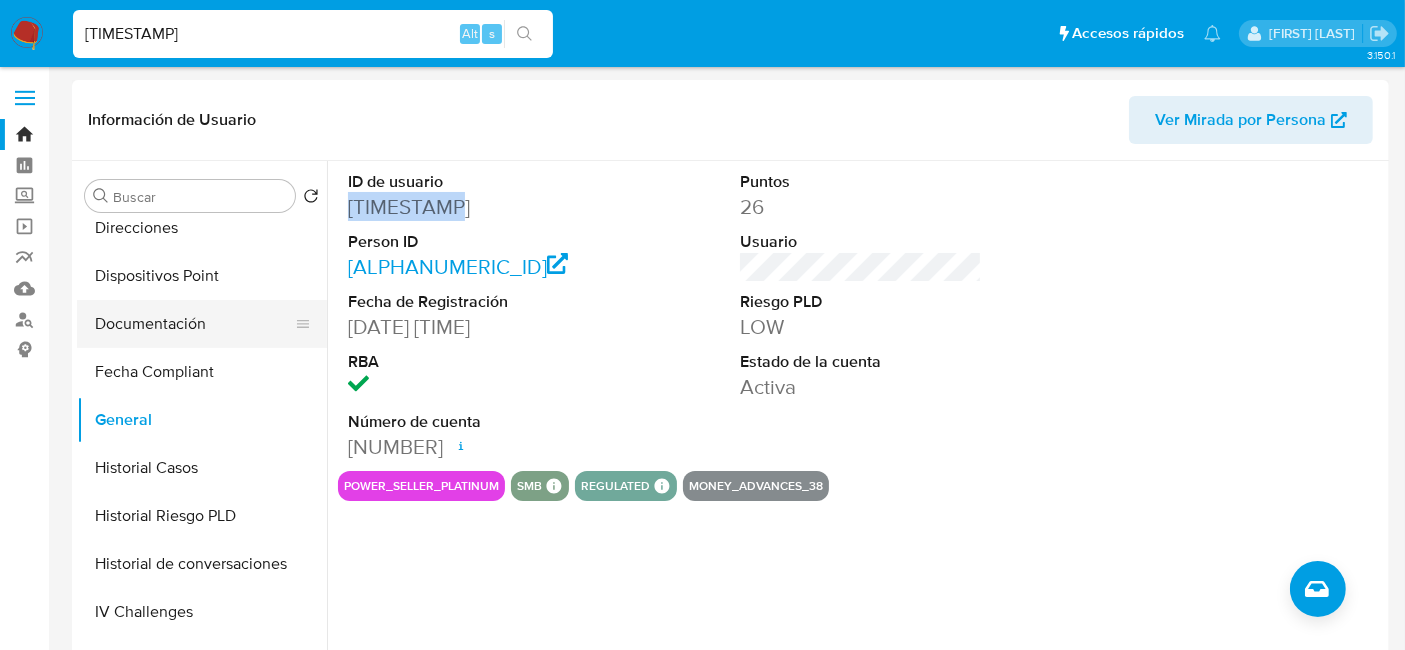 click on "Documentación" at bounding box center (194, 324) 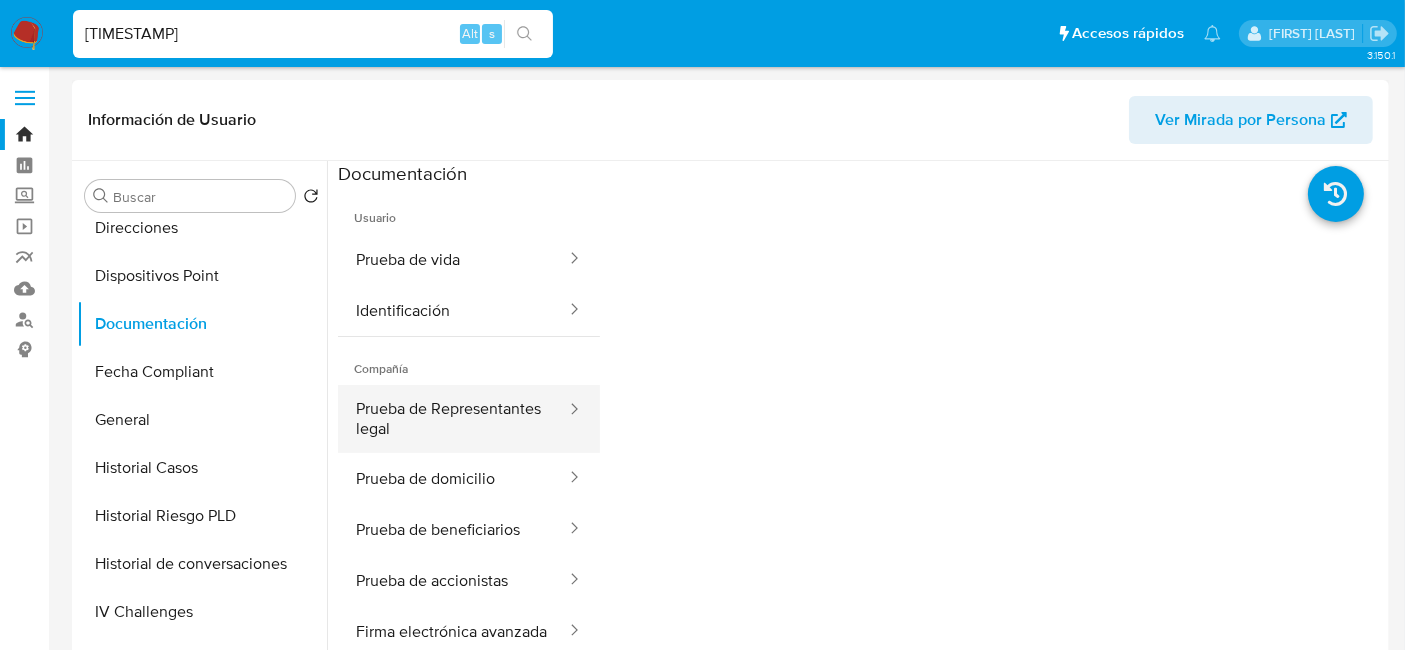 click on "Prueba de Representantes legal" at bounding box center [453, 419] 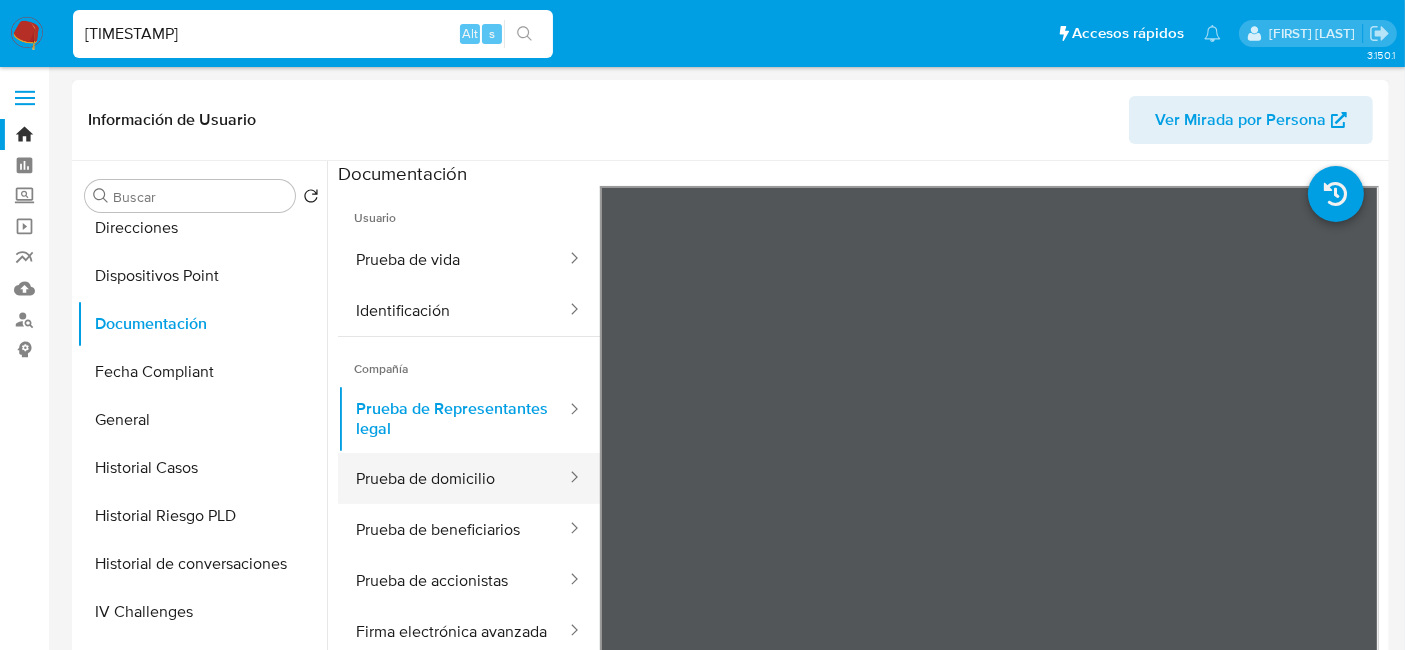 click on "Prueba de domicilio" at bounding box center [453, 478] 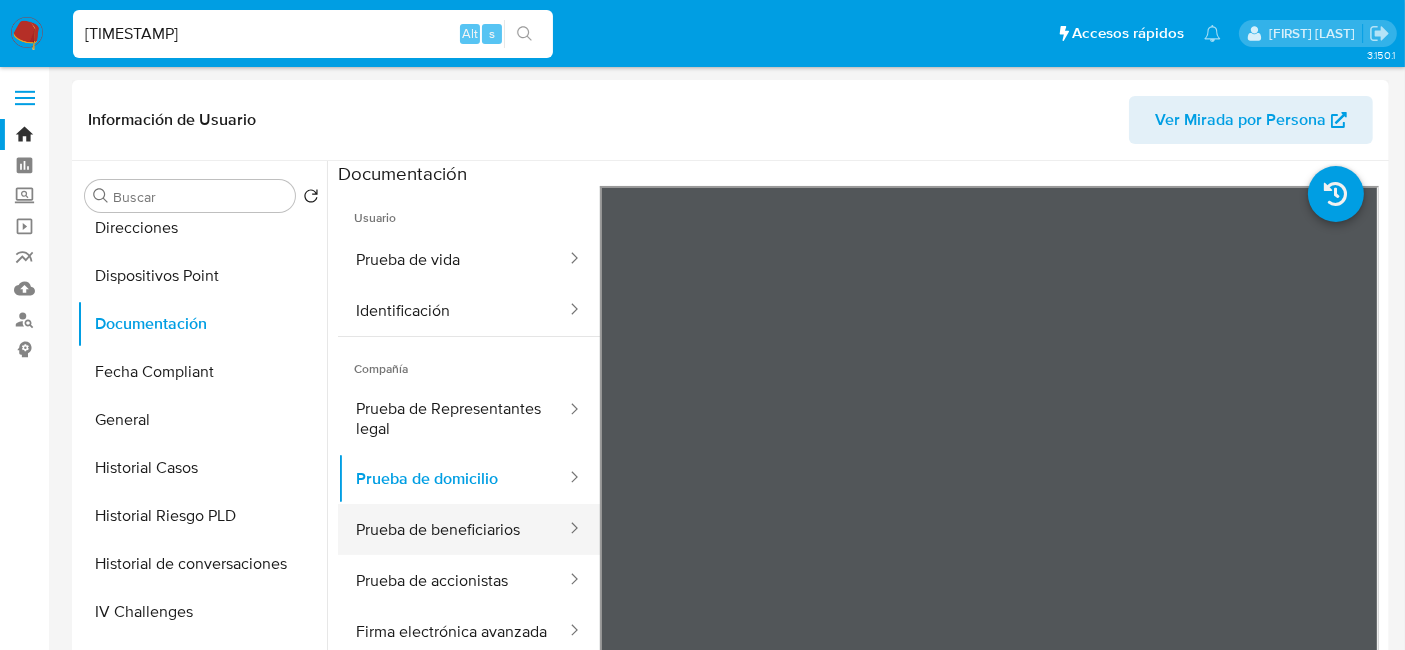 click on "Prueba de beneficiarios" at bounding box center [453, 529] 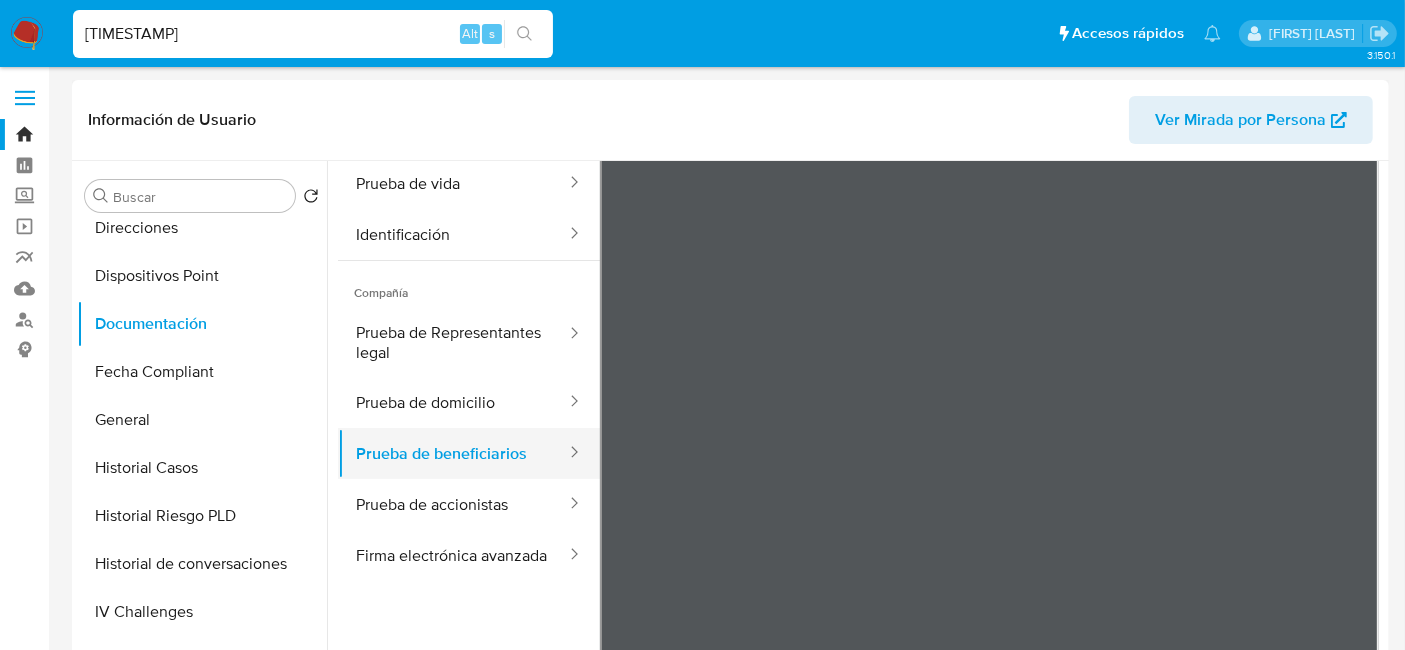 scroll, scrollTop: 111, scrollLeft: 0, axis: vertical 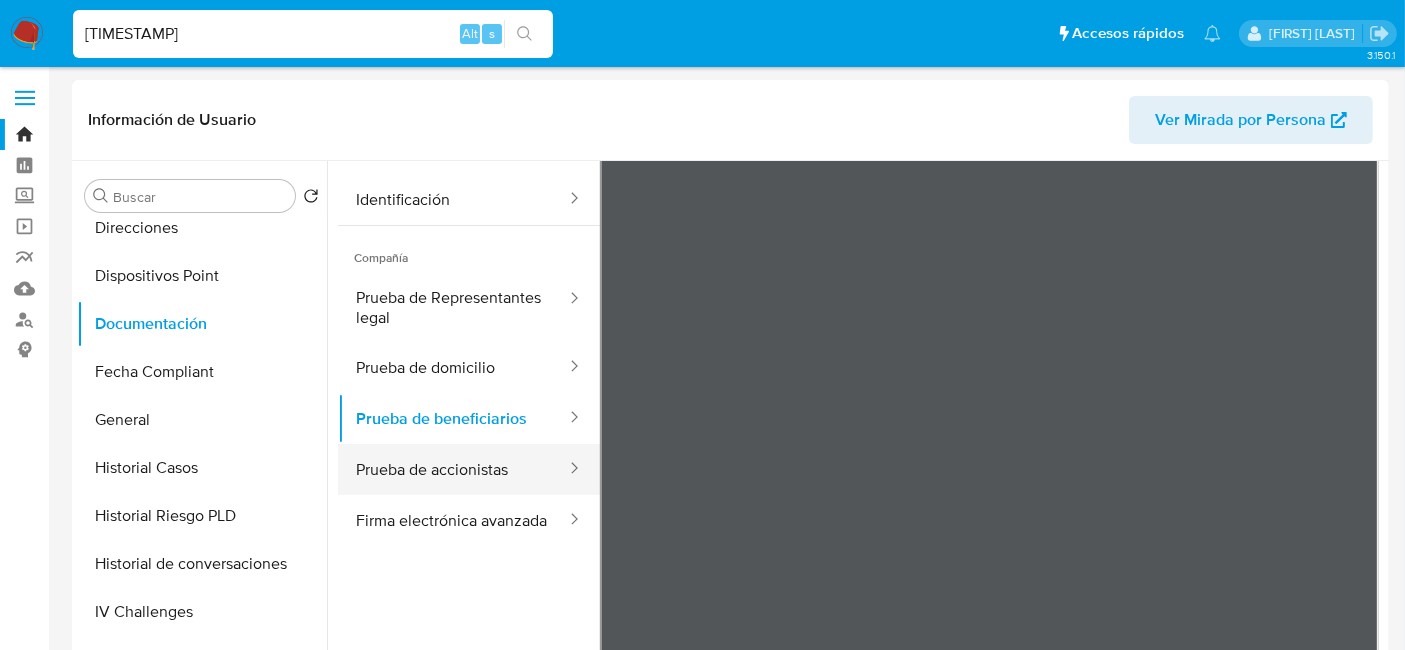 click on "Prueba de accionistas" at bounding box center [453, 469] 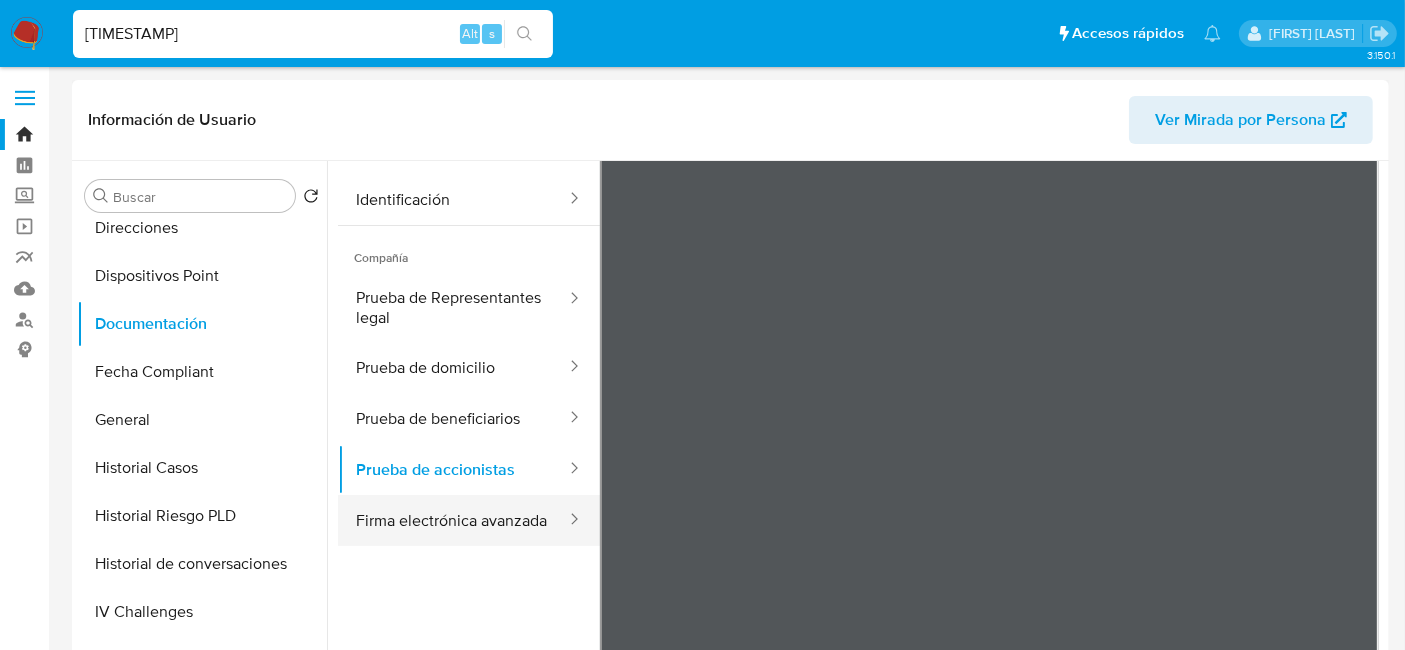 click on "Firma electrónica avanzada" at bounding box center [453, 520] 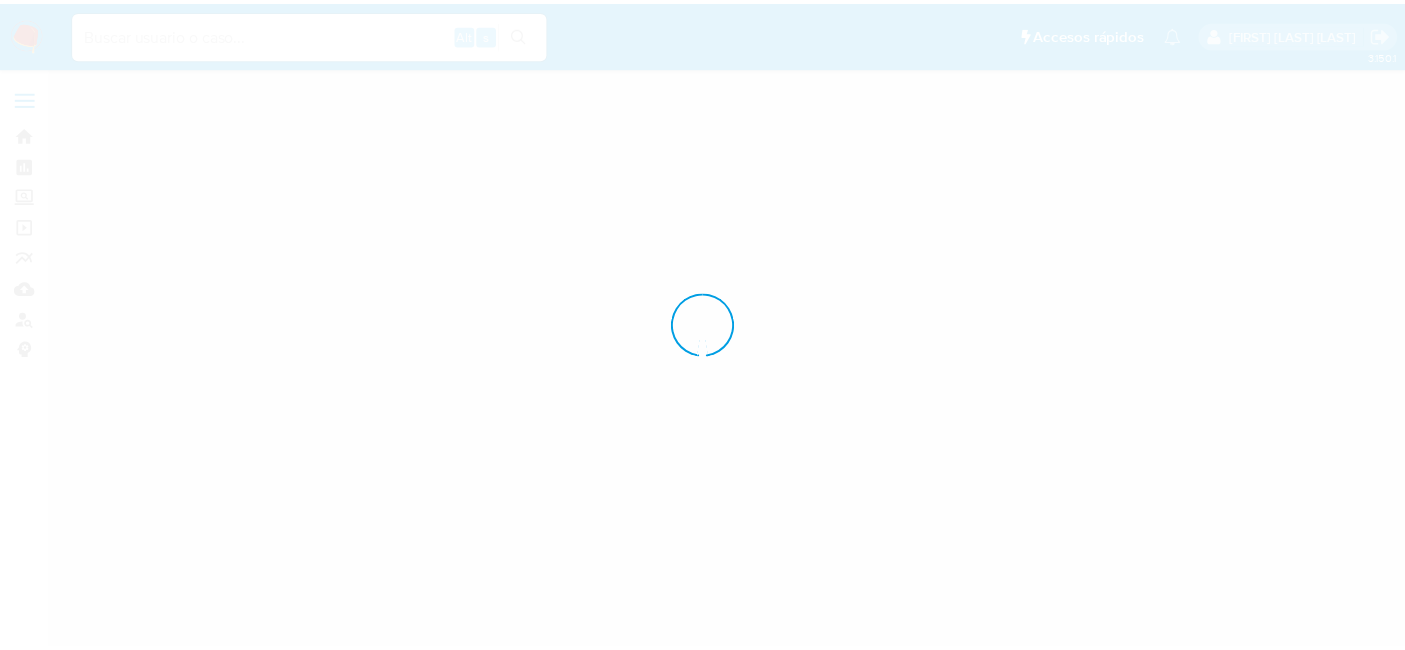 scroll, scrollTop: 0, scrollLeft: 0, axis: both 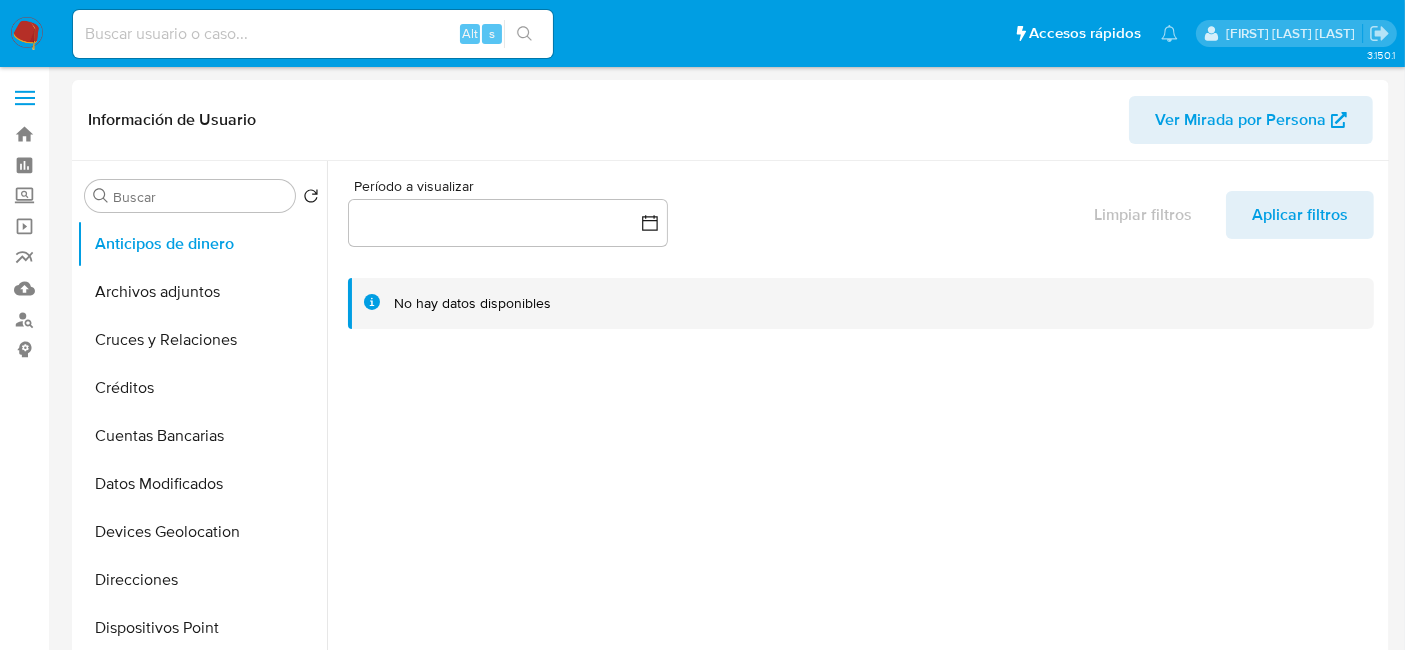select on "10" 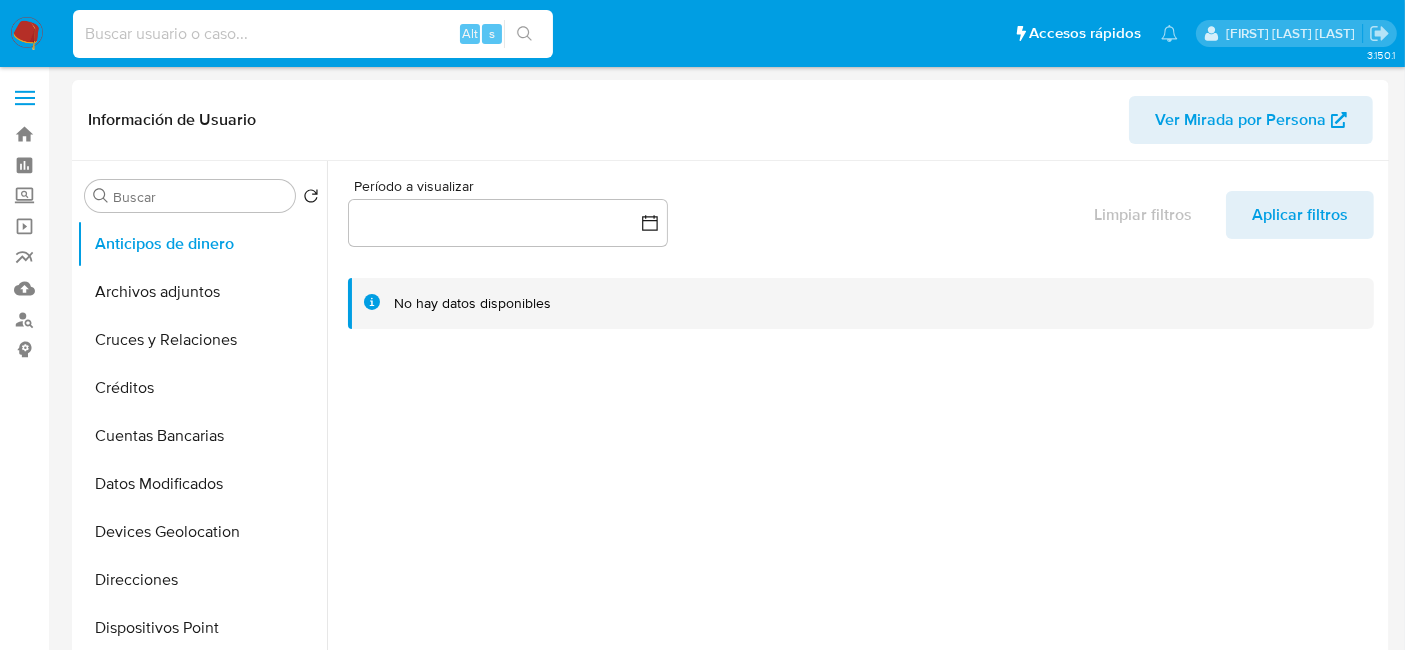 click at bounding box center [313, 34] 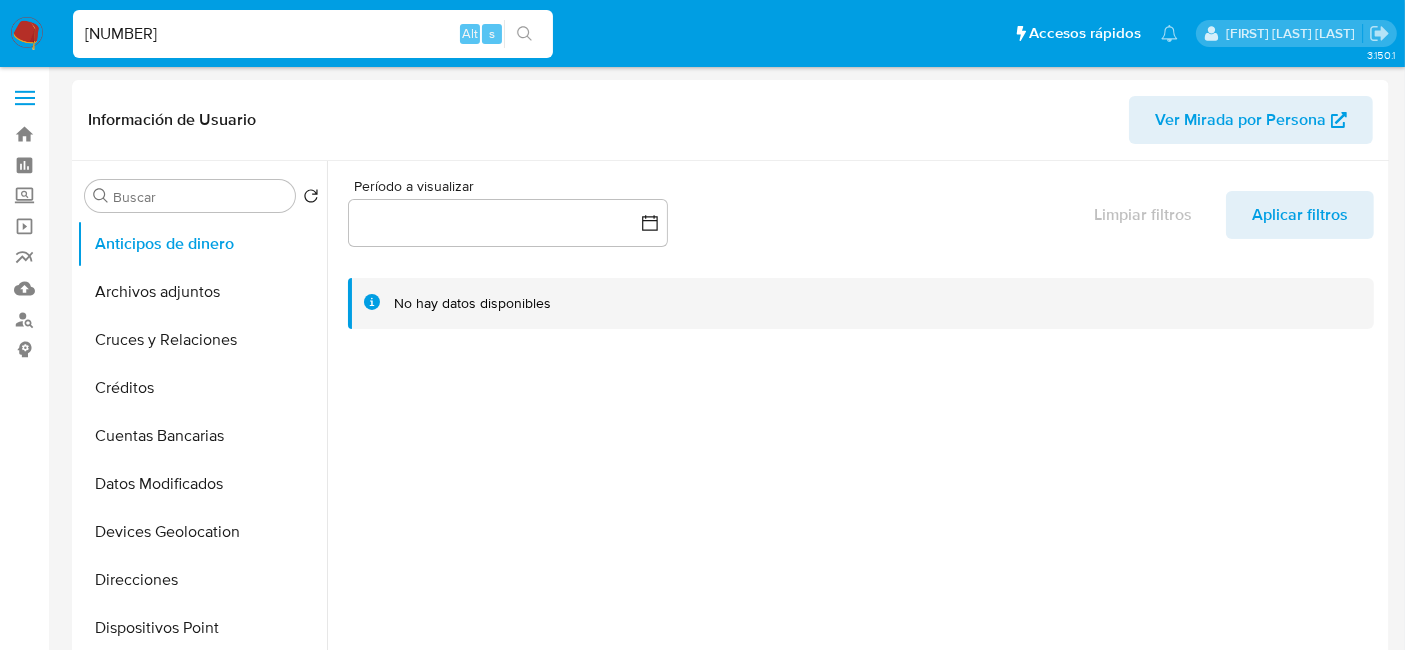type on "[NUMBER]" 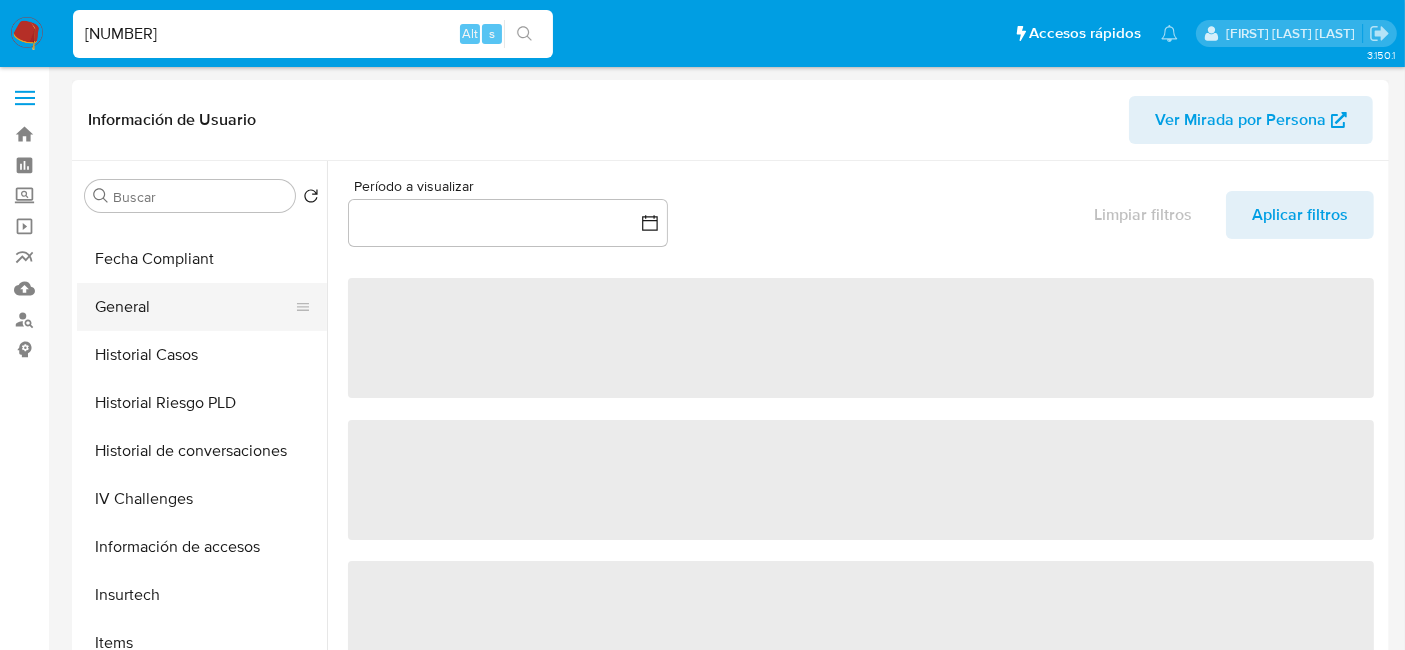 scroll, scrollTop: 444, scrollLeft: 0, axis: vertical 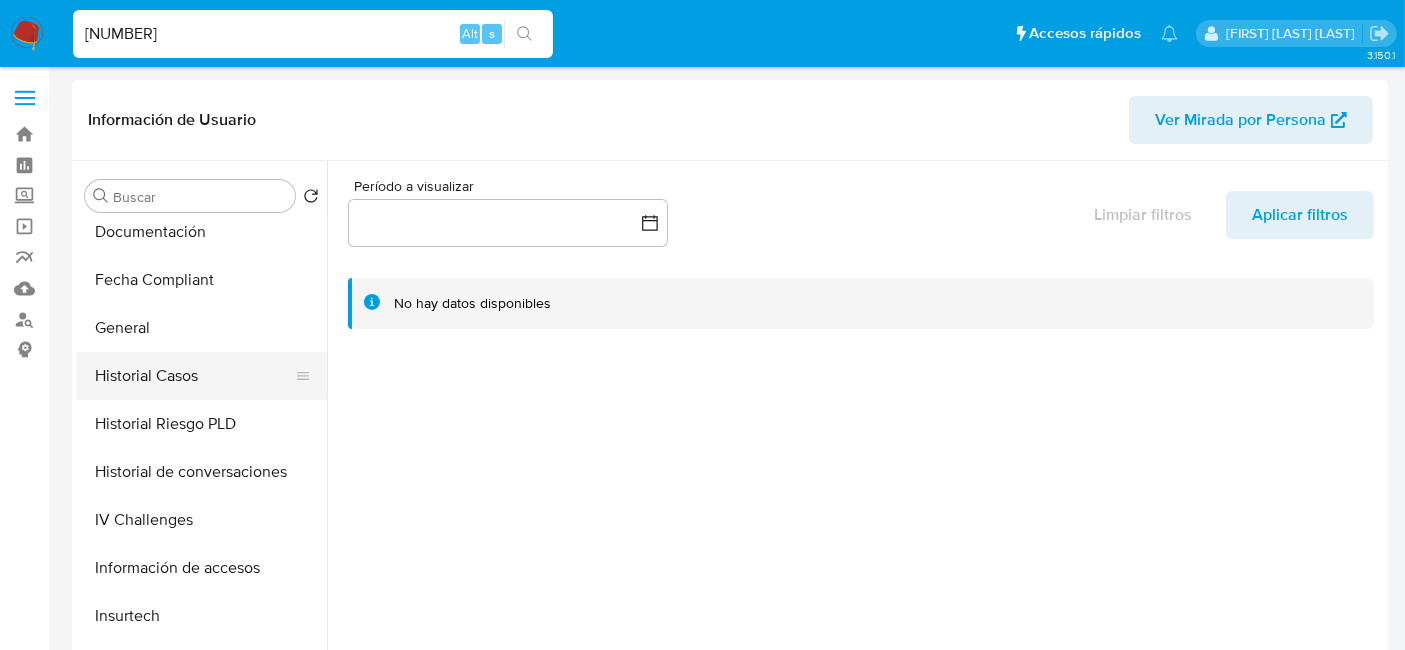 select on "10" 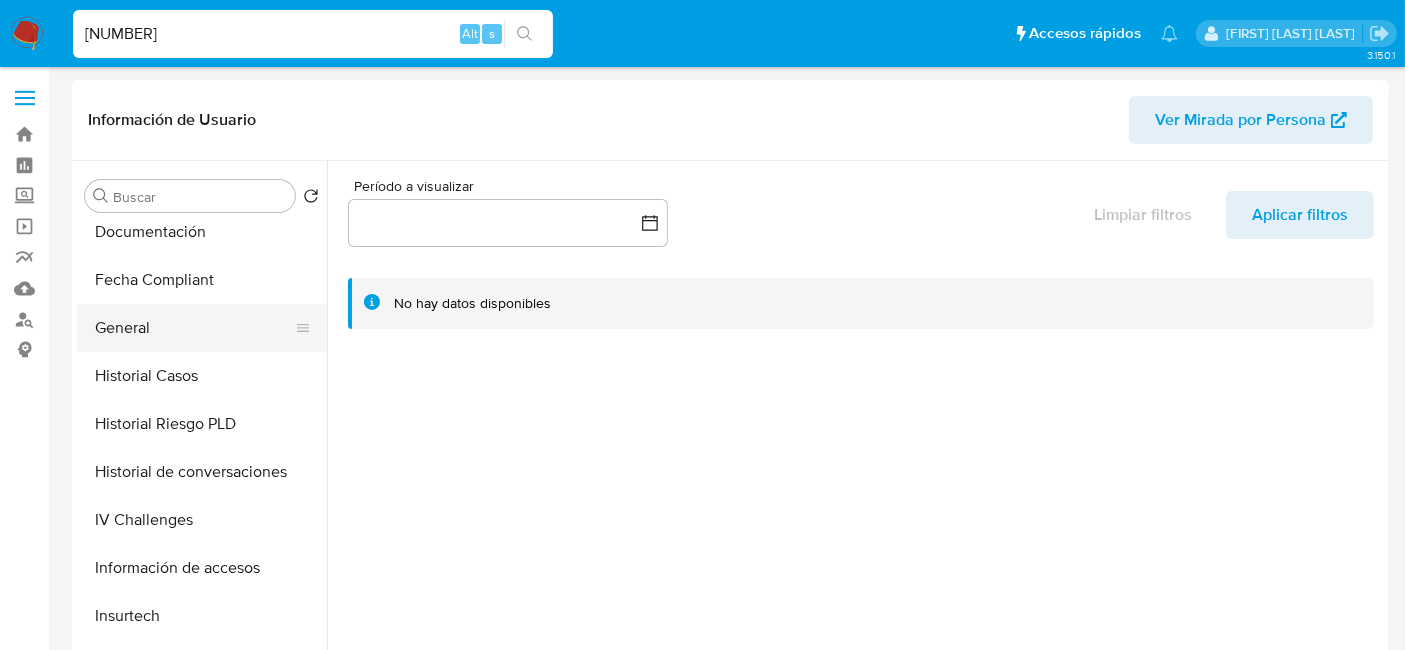click on "General" at bounding box center [194, 328] 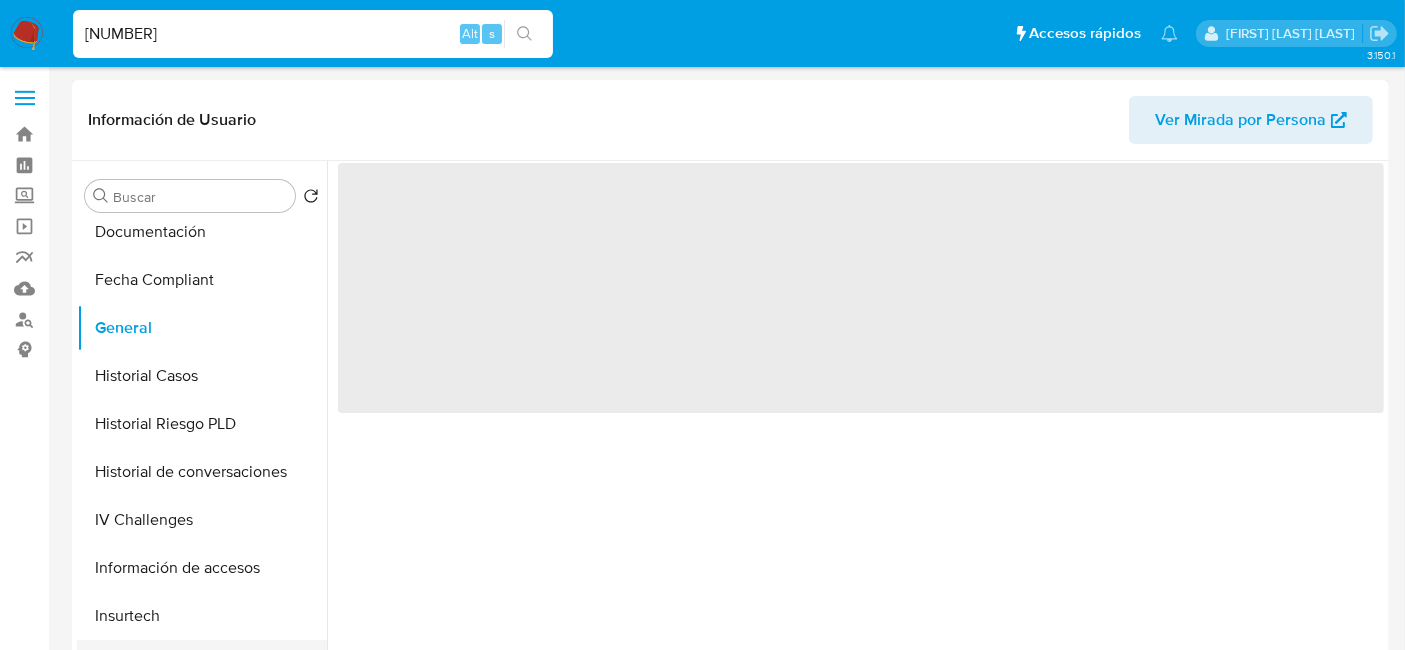 scroll, scrollTop: 797, scrollLeft: 0, axis: vertical 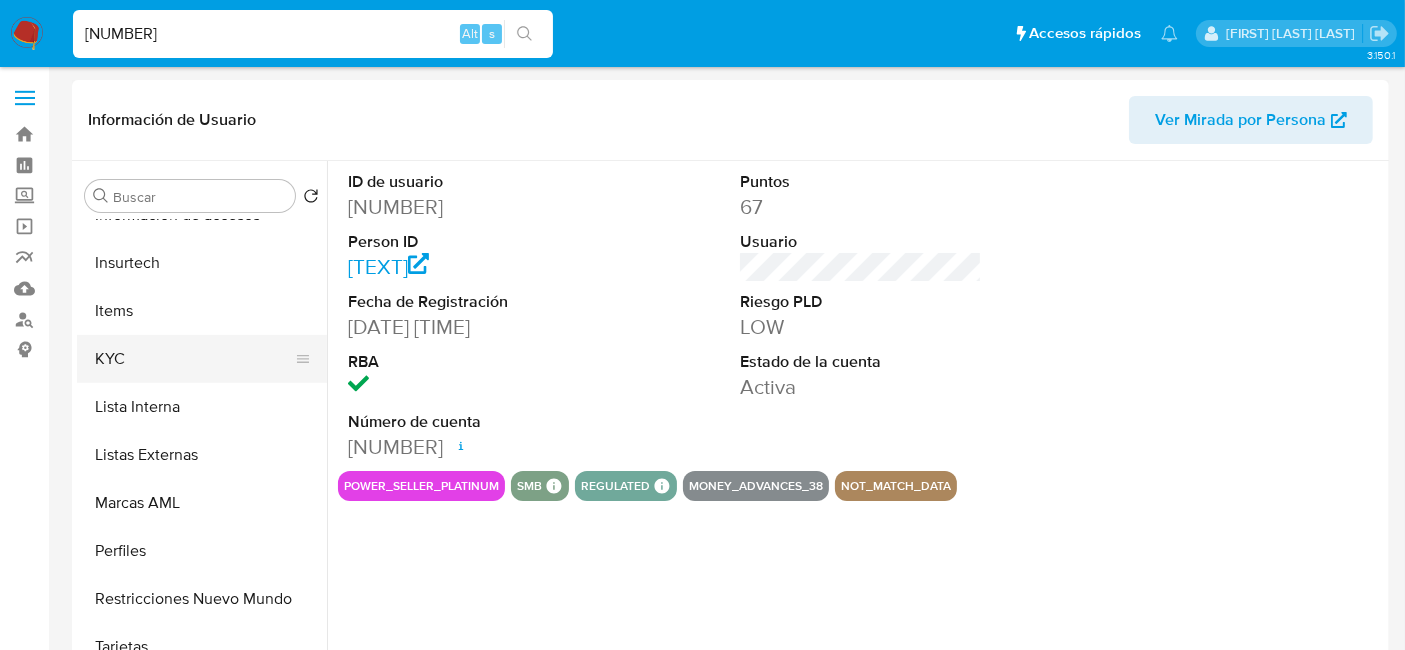 click on "KYC" at bounding box center (194, 359) 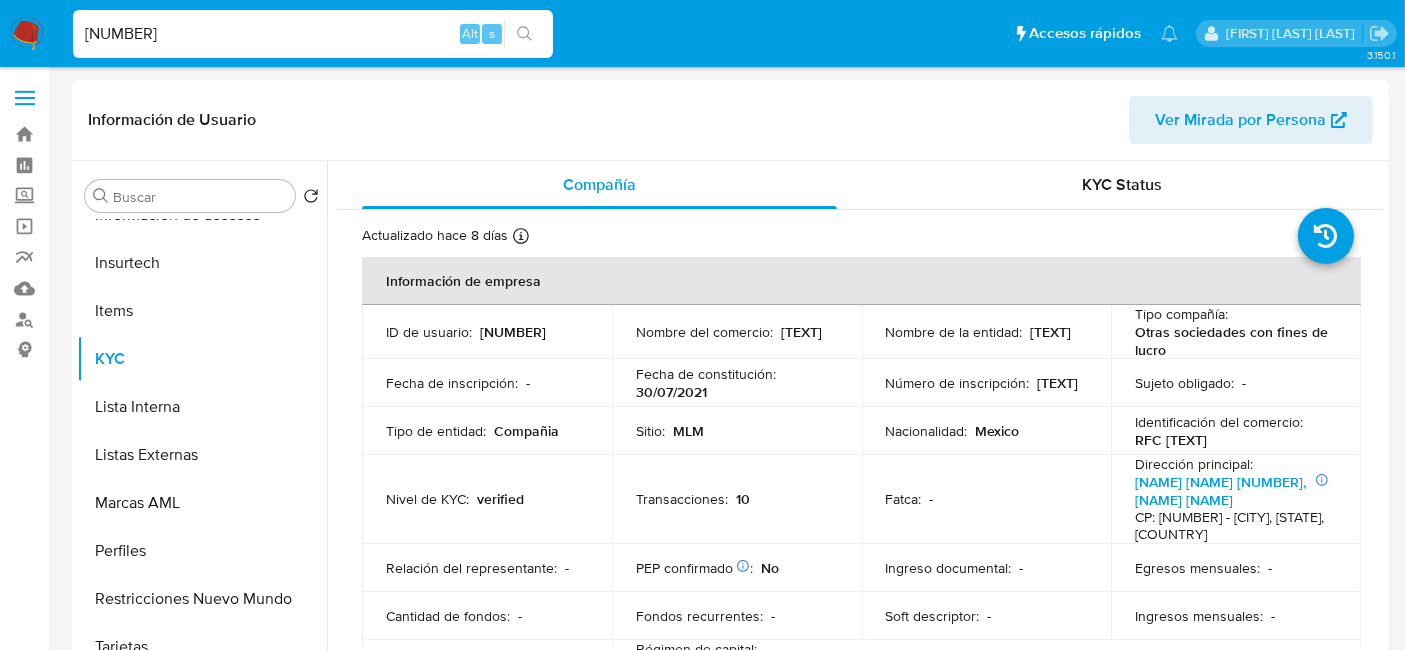 scroll, scrollTop: 796, scrollLeft: 0, axis: vertical 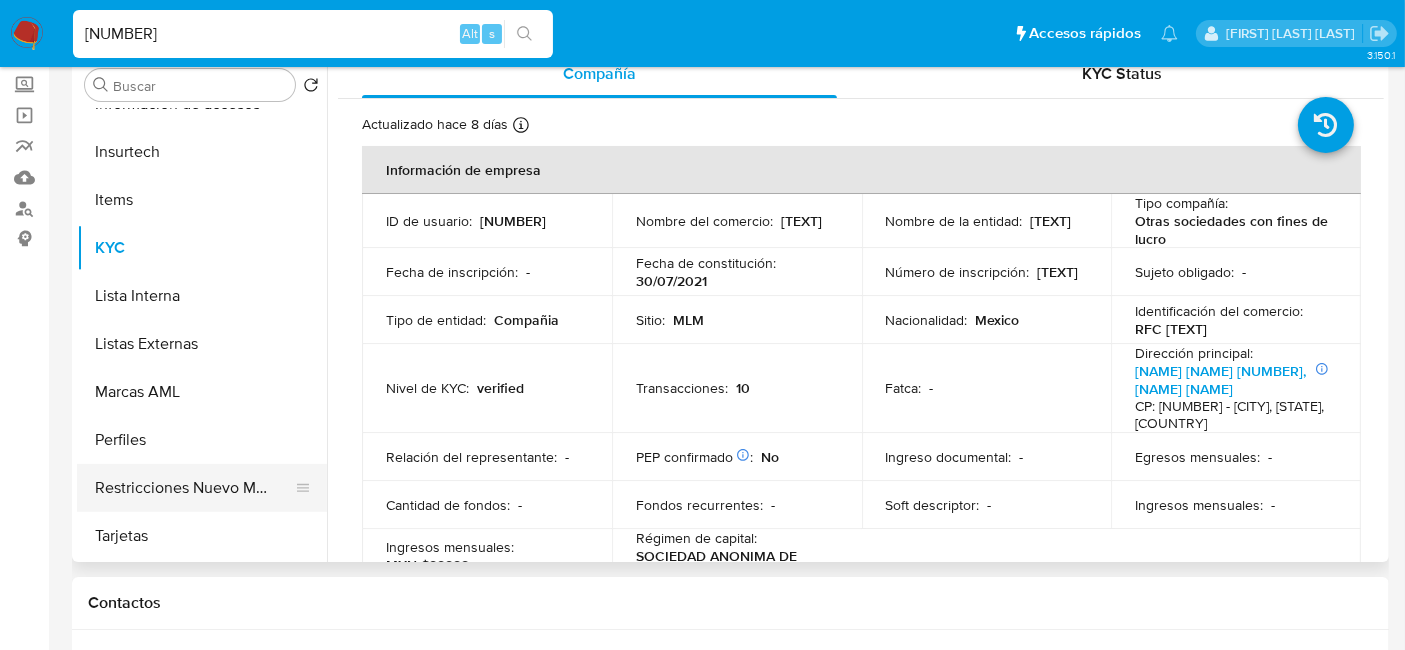 click on "Restricciones Nuevo Mundo" at bounding box center (194, 488) 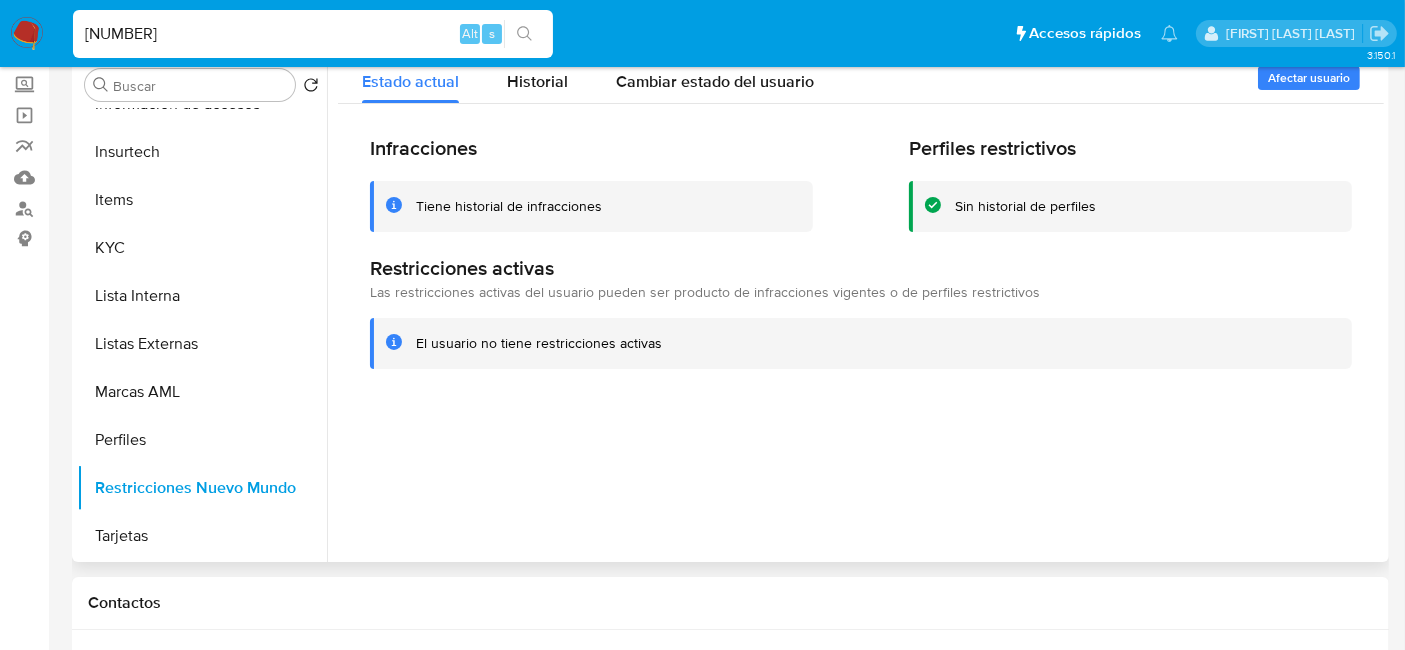 scroll, scrollTop: 796, scrollLeft: 0, axis: vertical 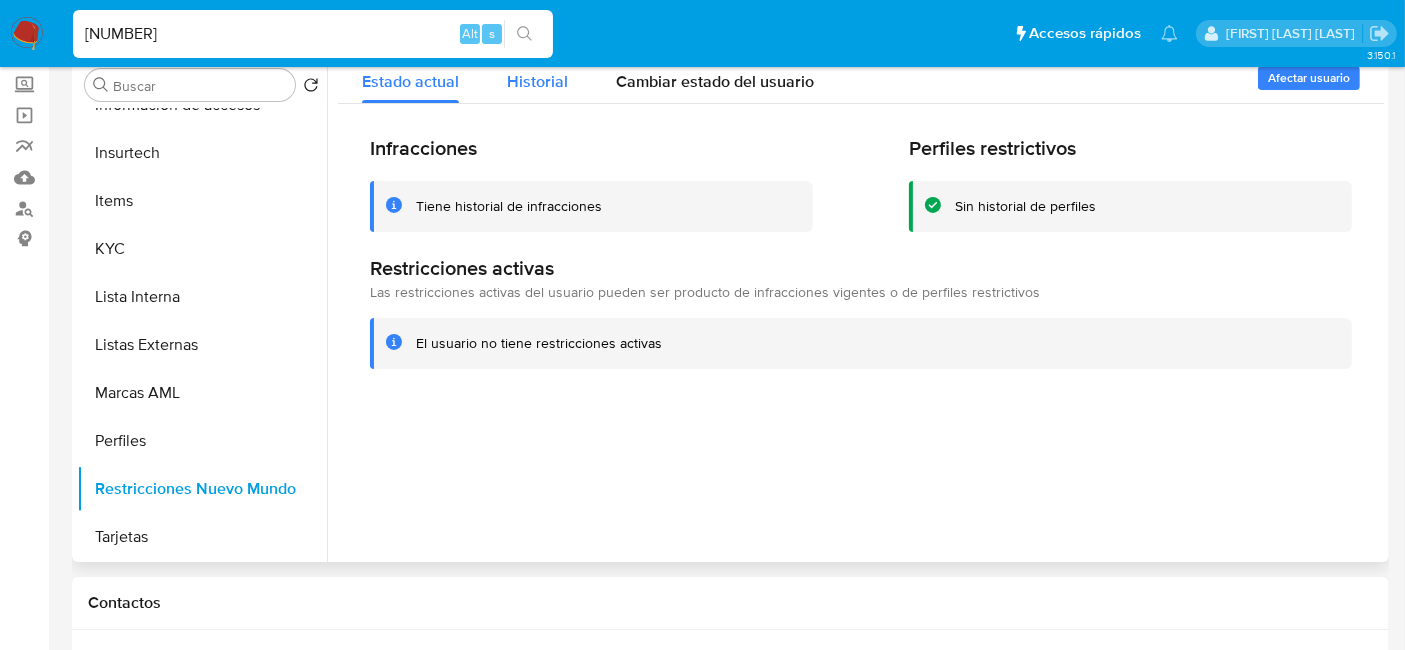 click on "Historial" at bounding box center (537, 76) 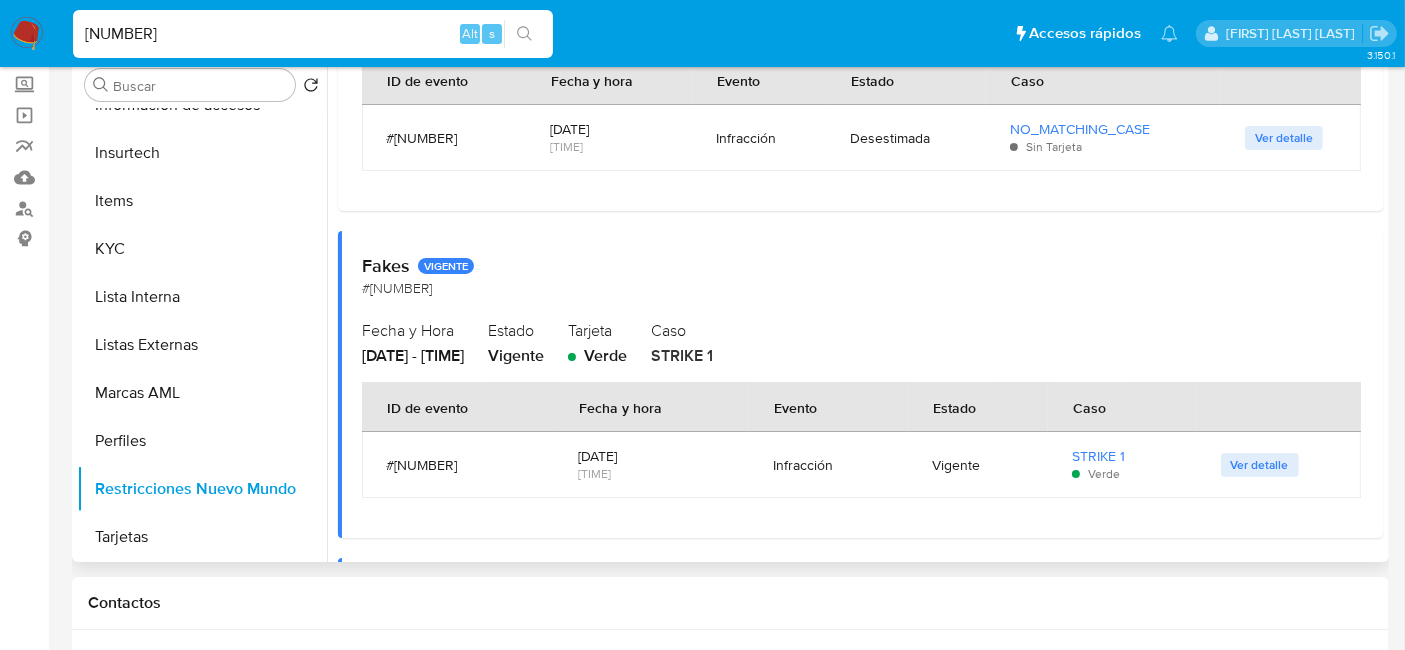 scroll, scrollTop: 222, scrollLeft: 0, axis: vertical 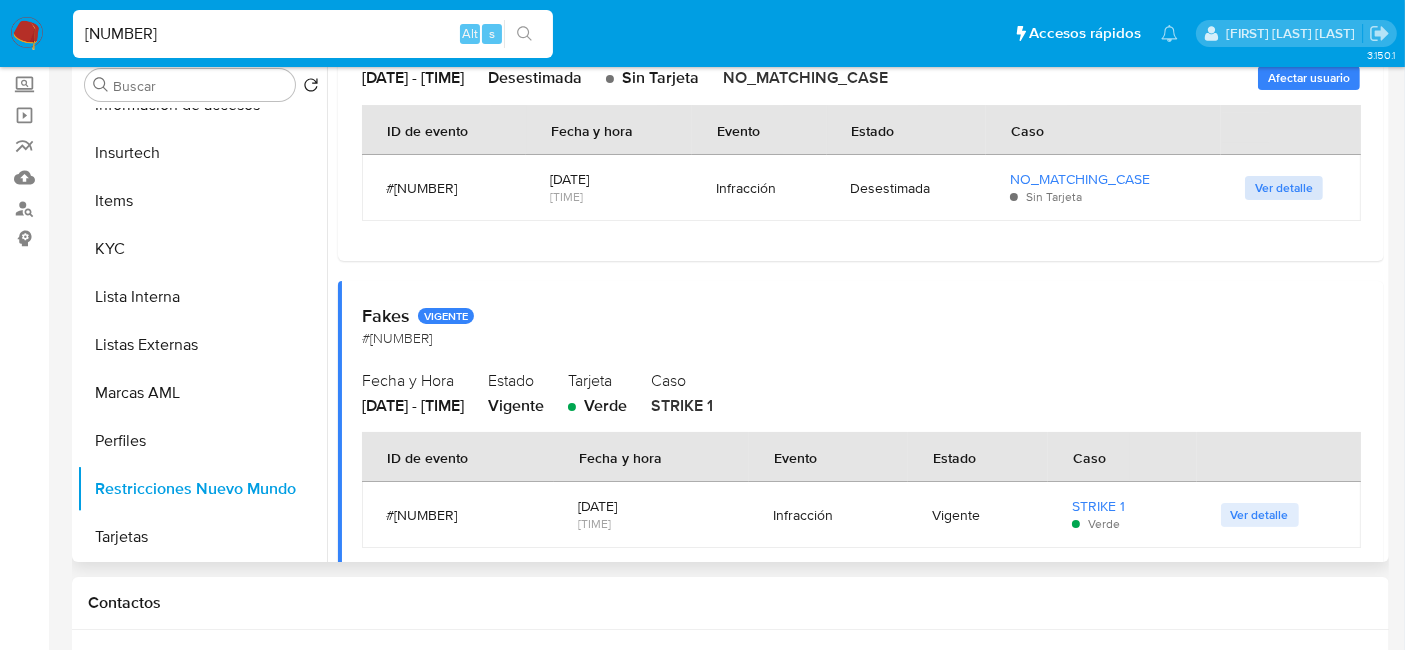 click on "Ver detalle" at bounding box center (1284, 188) 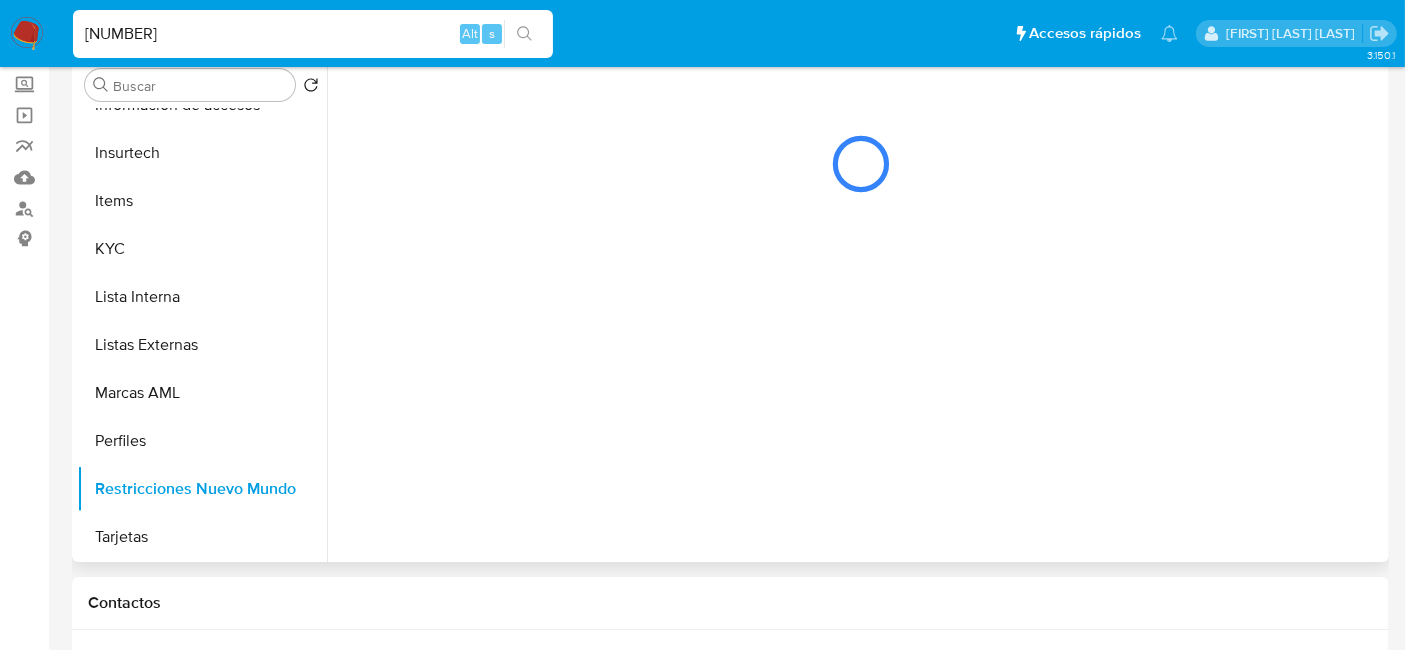 scroll, scrollTop: 0, scrollLeft: 0, axis: both 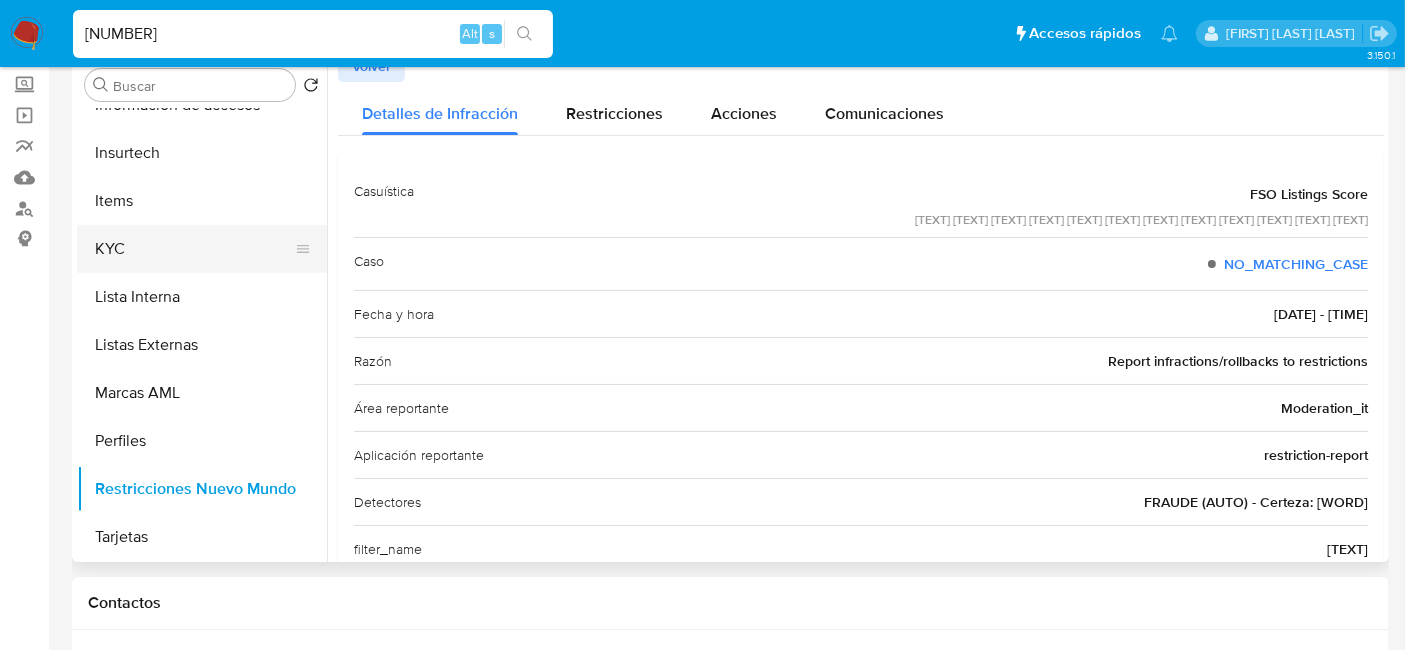 click on "KYC" at bounding box center [194, 249] 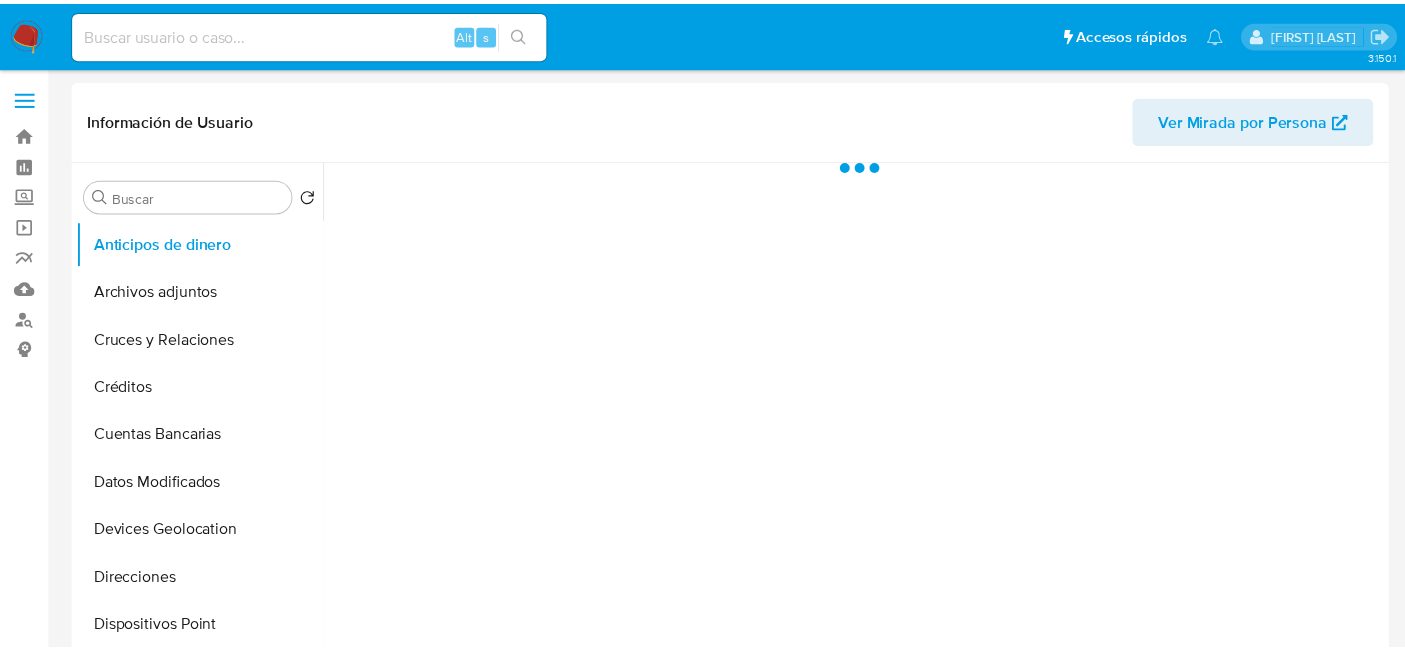 scroll, scrollTop: 0, scrollLeft: 0, axis: both 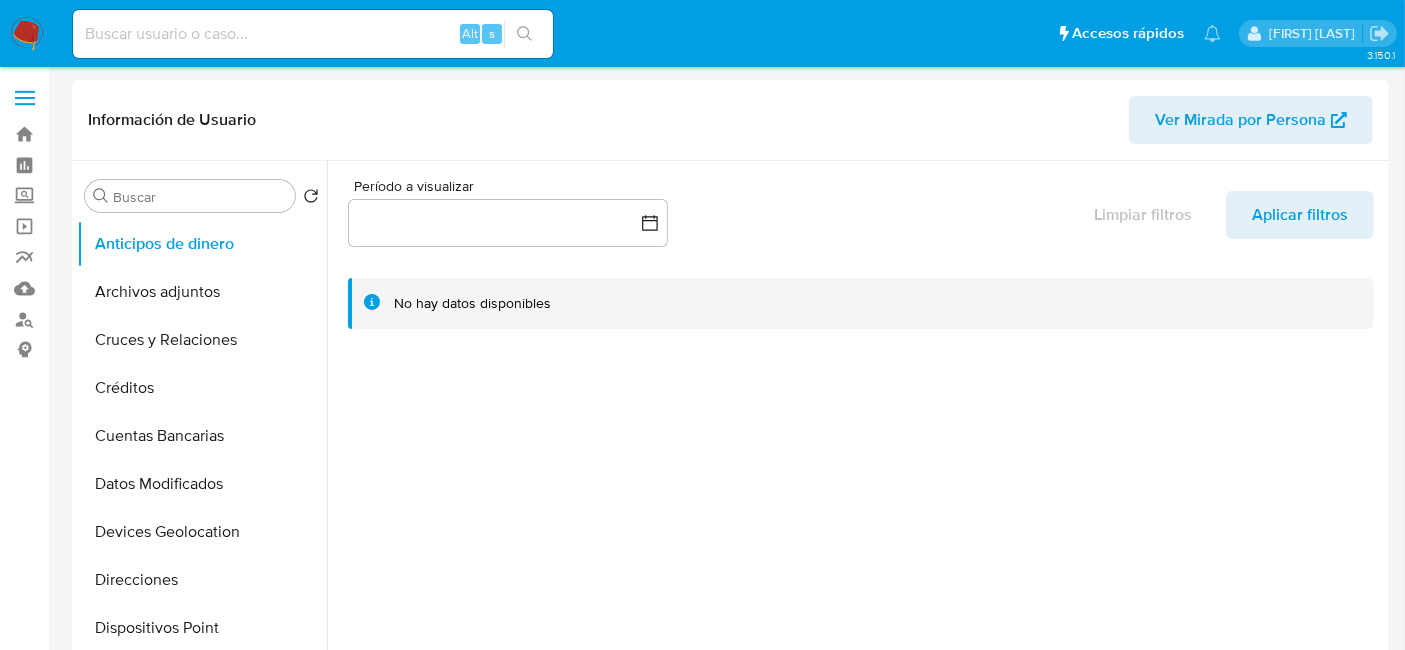 select on "10" 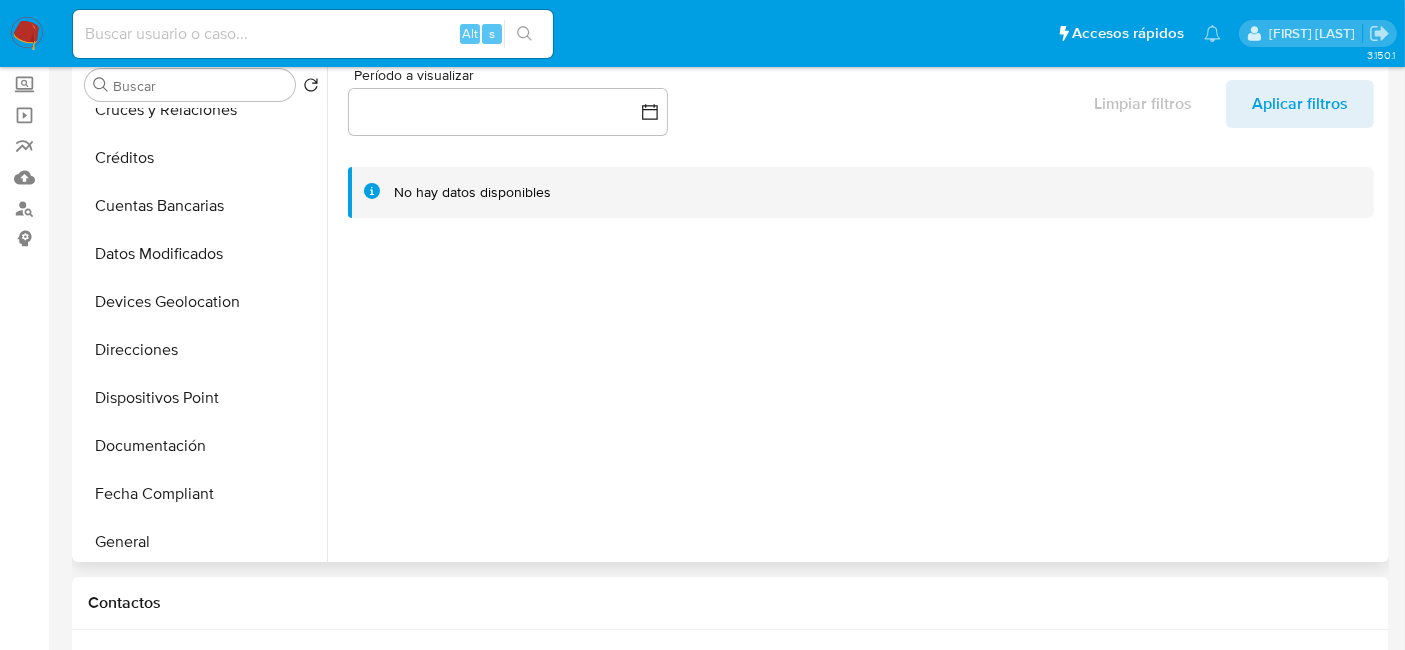 scroll, scrollTop: 333, scrollLeft: 0, axis: vertical 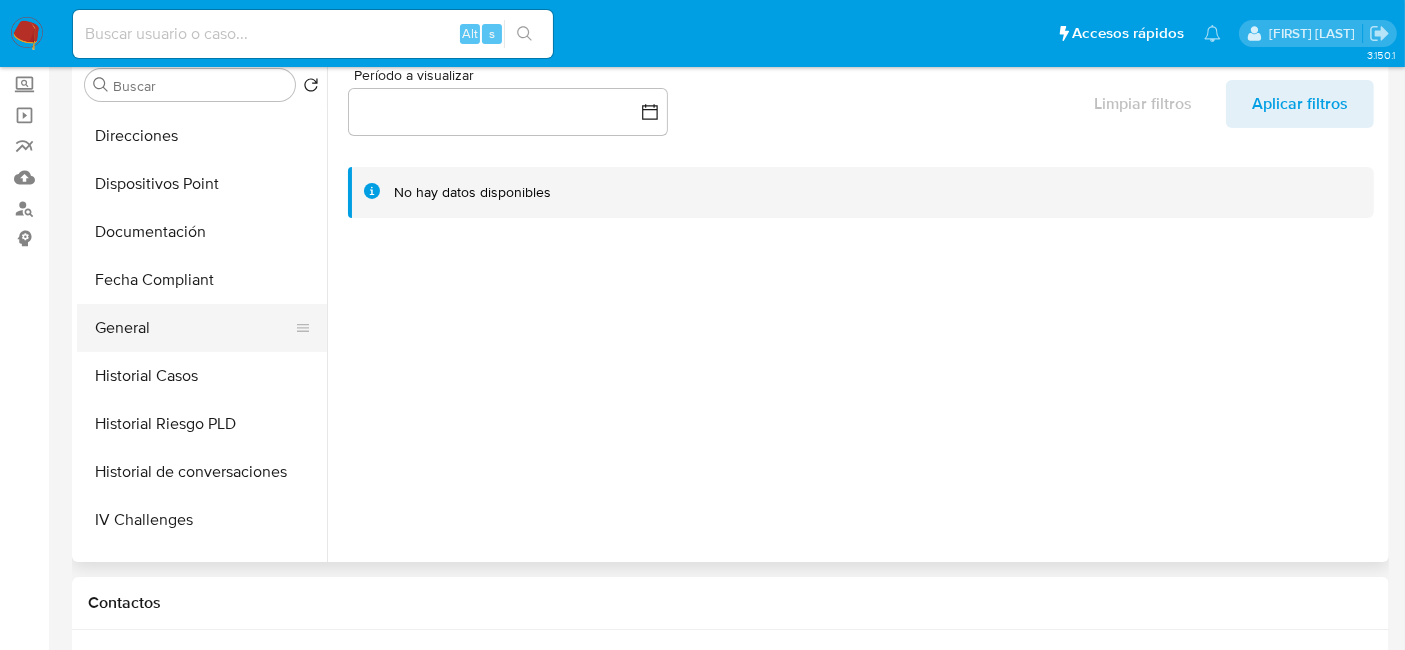 click on "General" at bounding box center [194, 328] 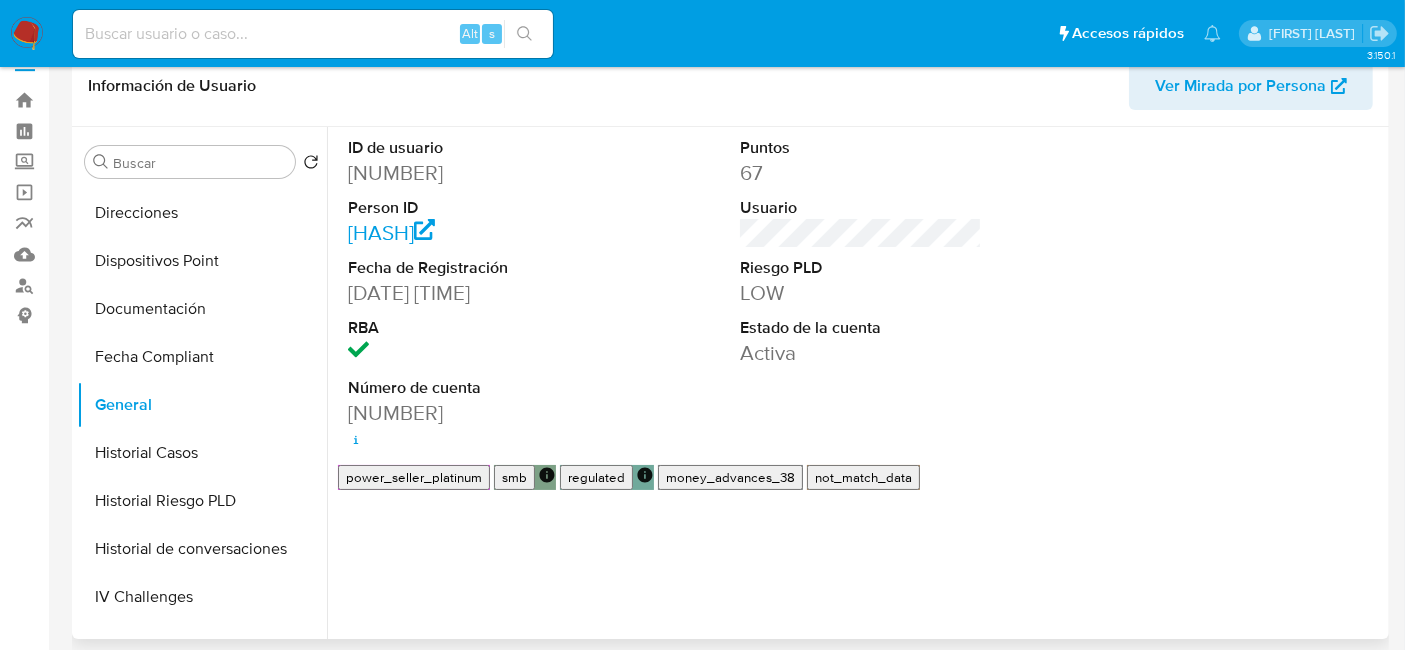 scroll, scrollTop: 0, scrollLeft: 0, axis: both 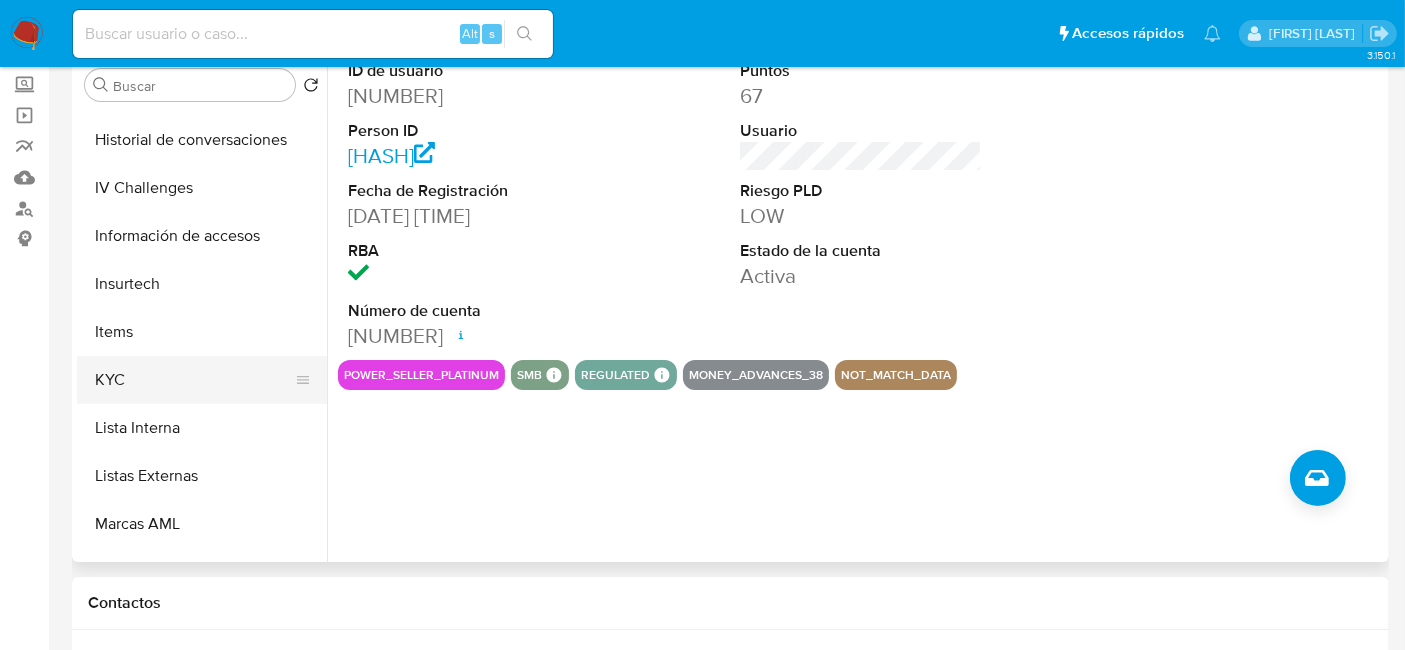 click on "KYC" at bounding box center (194, 380) 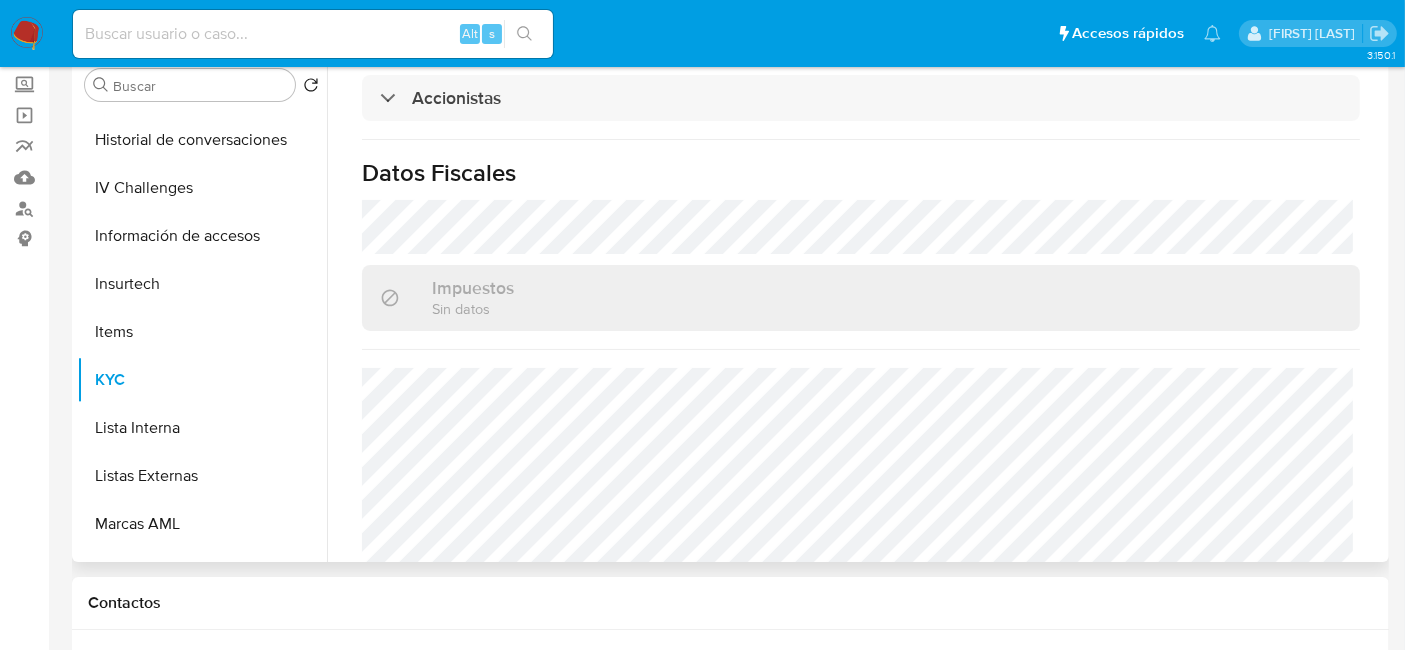 scroll, scrollTop: 1528, scrollLeft: 0, axis: vertical 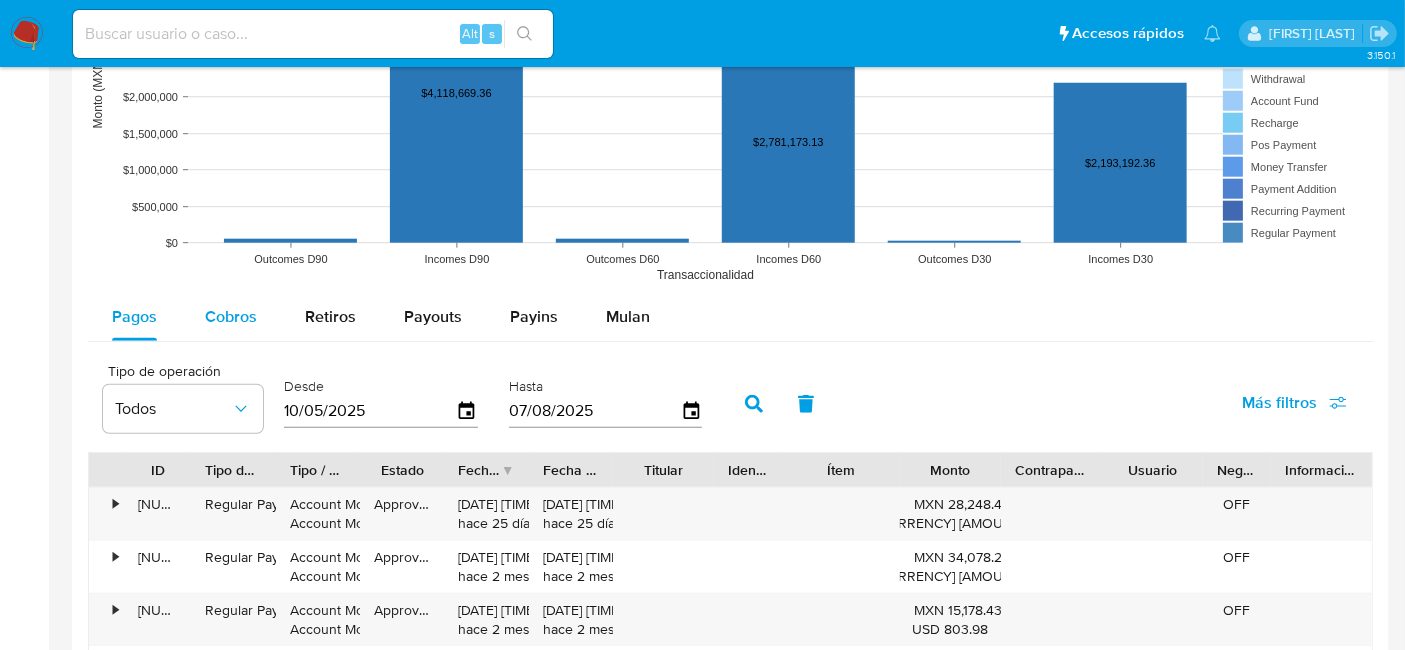 click on "Cobros" at bounding box center [231, 316] 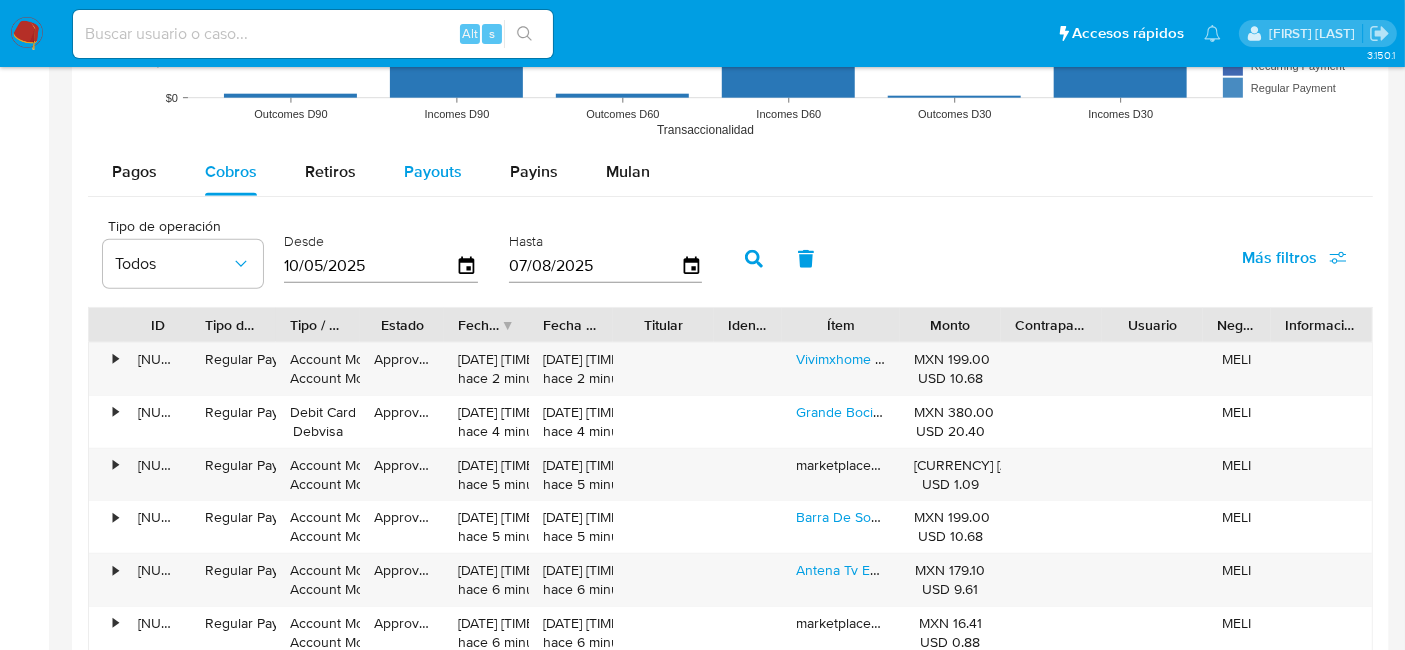 scroll, scrollTop: 1777, scrollLeft: 0, axis: vertical 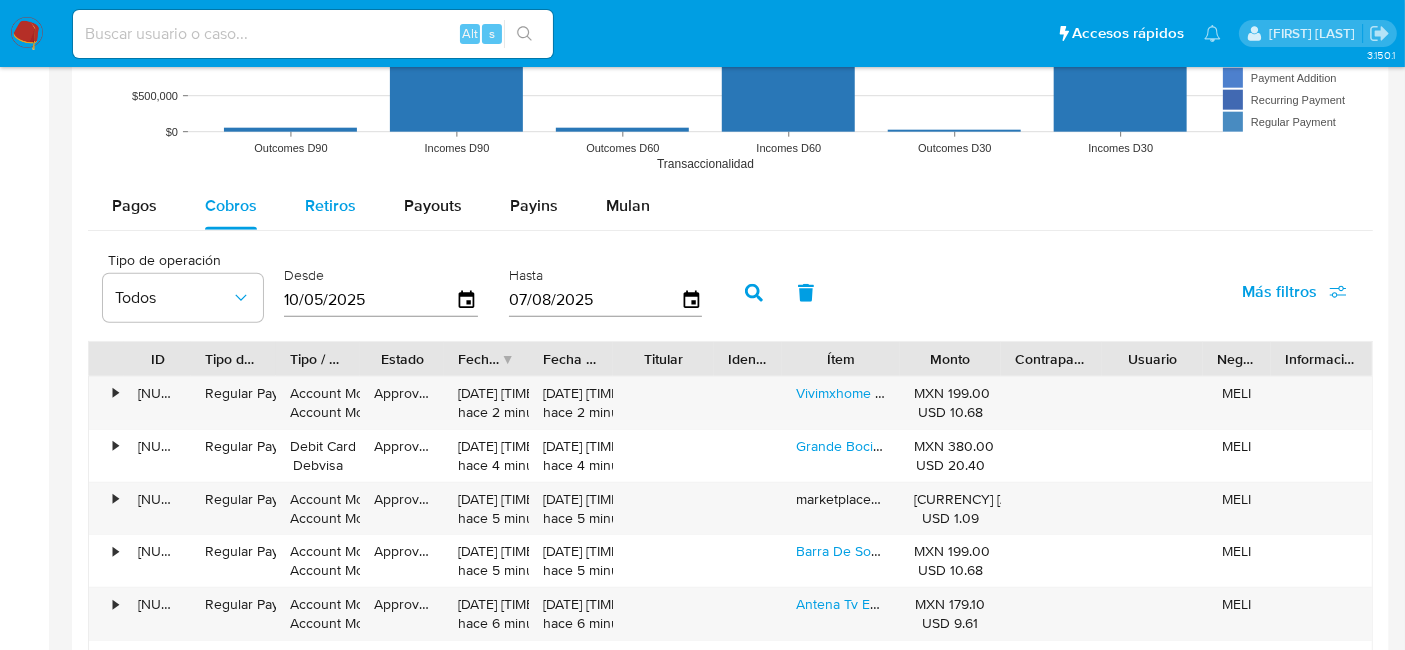 click on "Retiros" at bounding box center (330, 205) 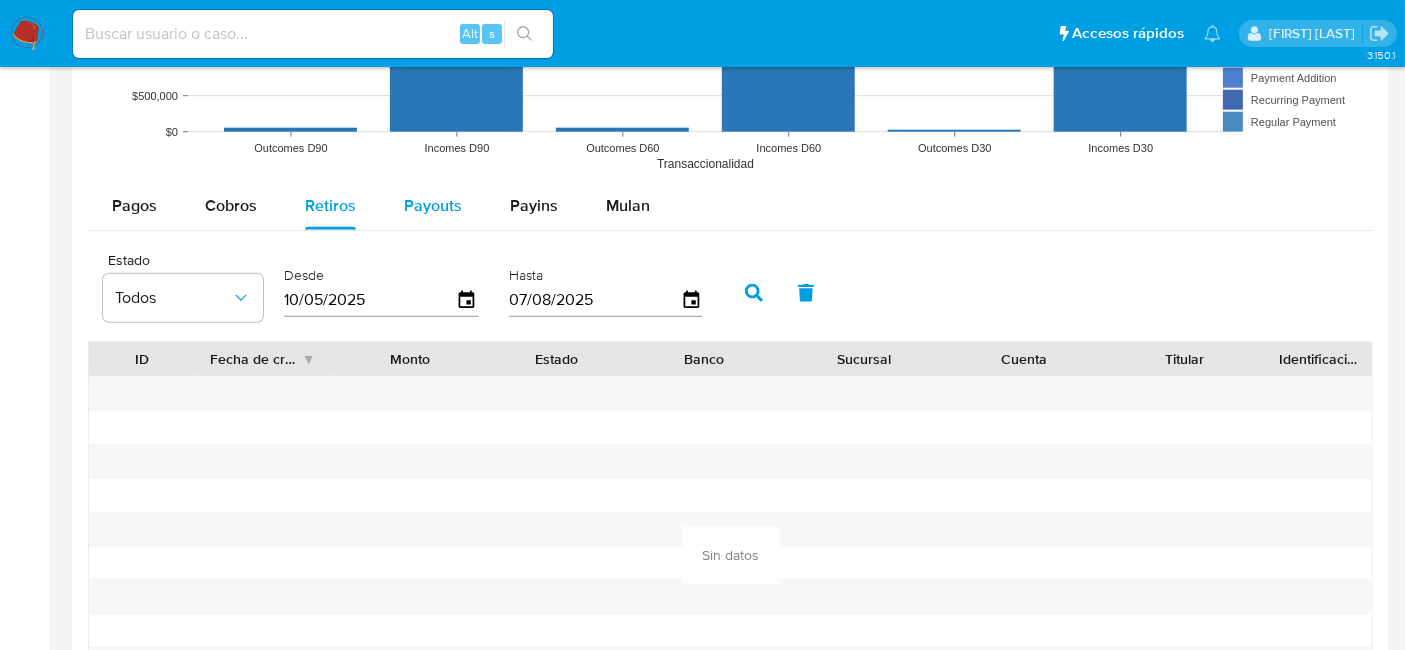 click on "Payouts" at bounding box center (433, 206) 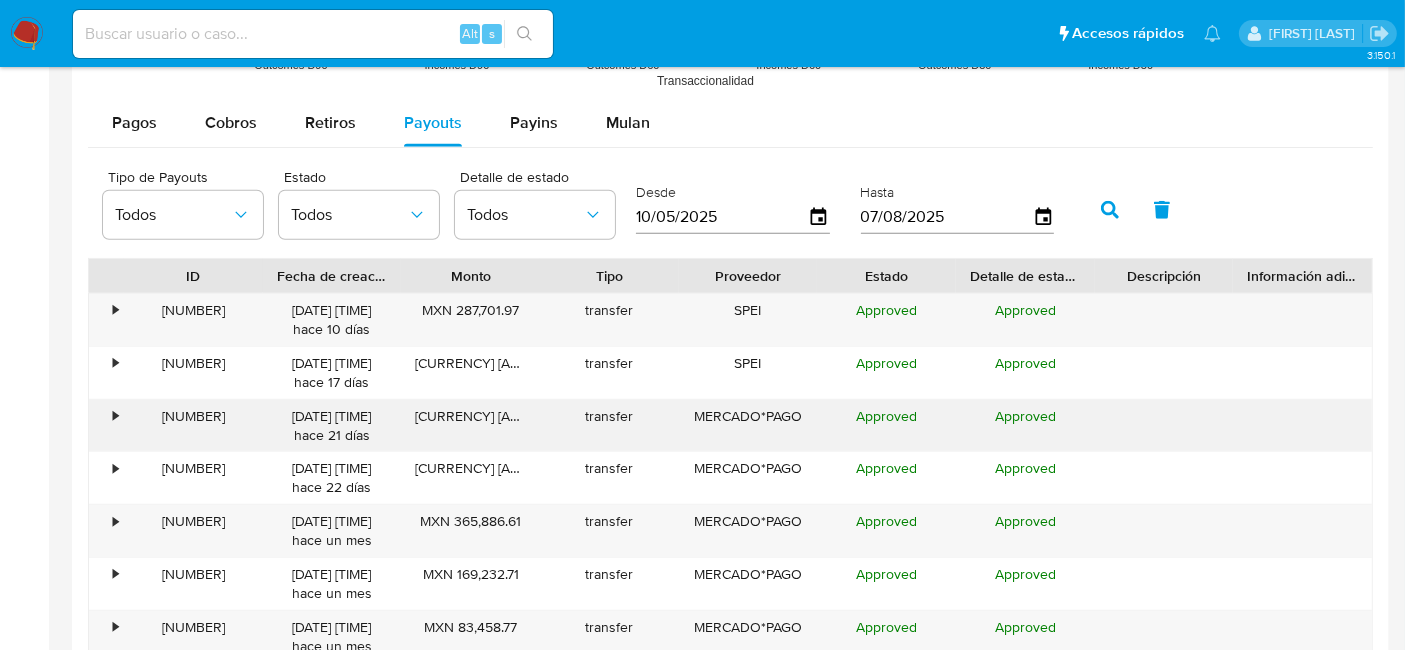 scroll, scrollTop: 1888, scrollLeft: 0, axis: vertical 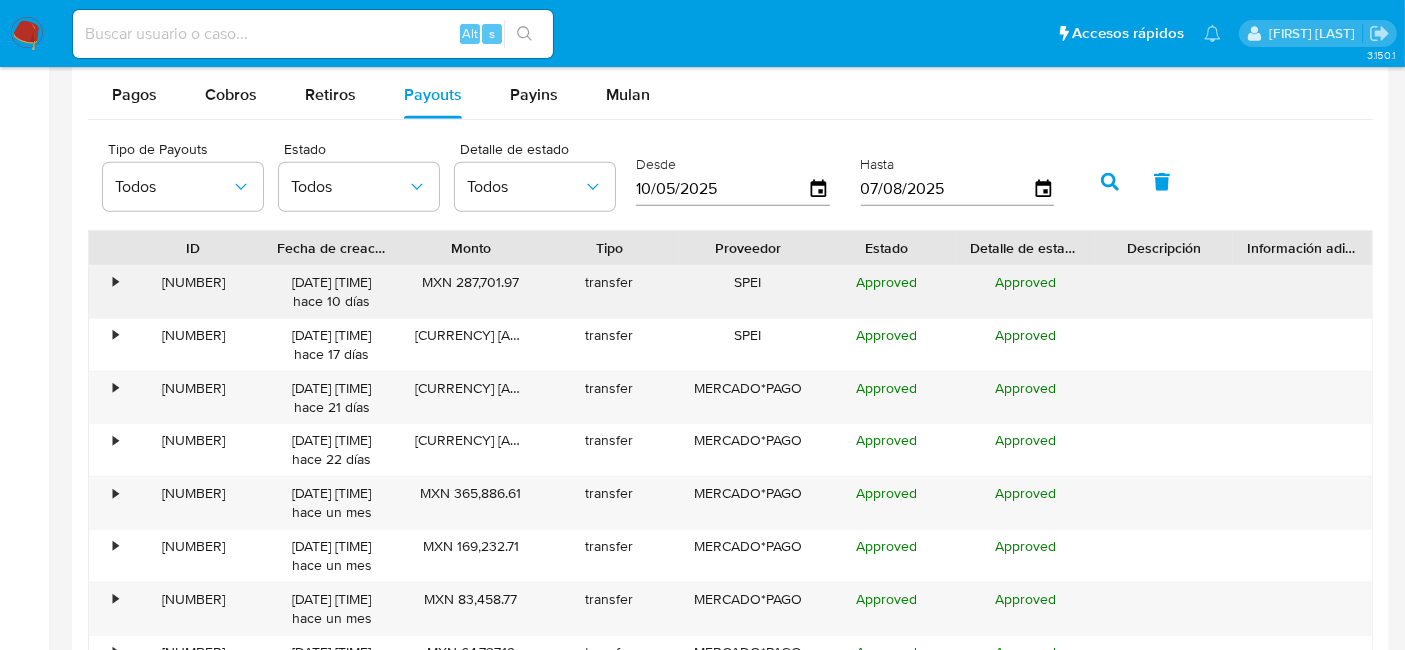 click on "•" at bounding box center (106, 292) 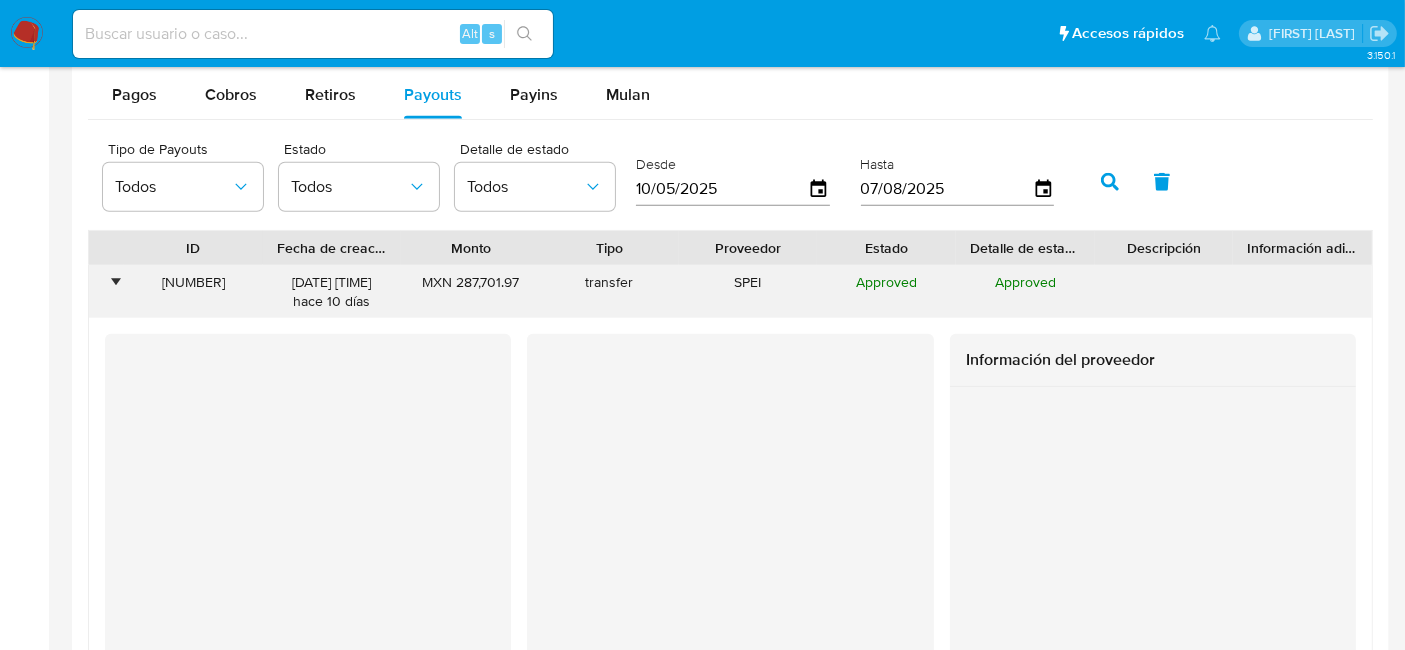 click on "•" at bounding box center [106, 292] 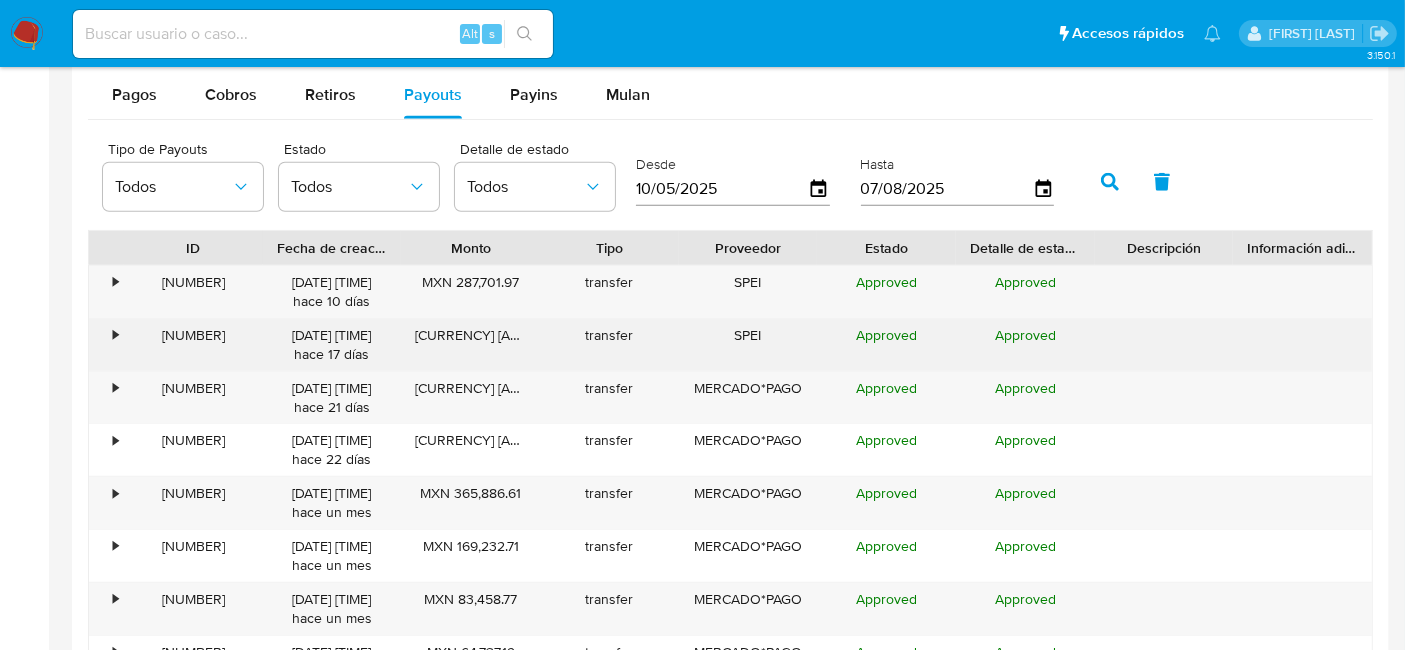 click on "•" at bounding box center (106, 345) 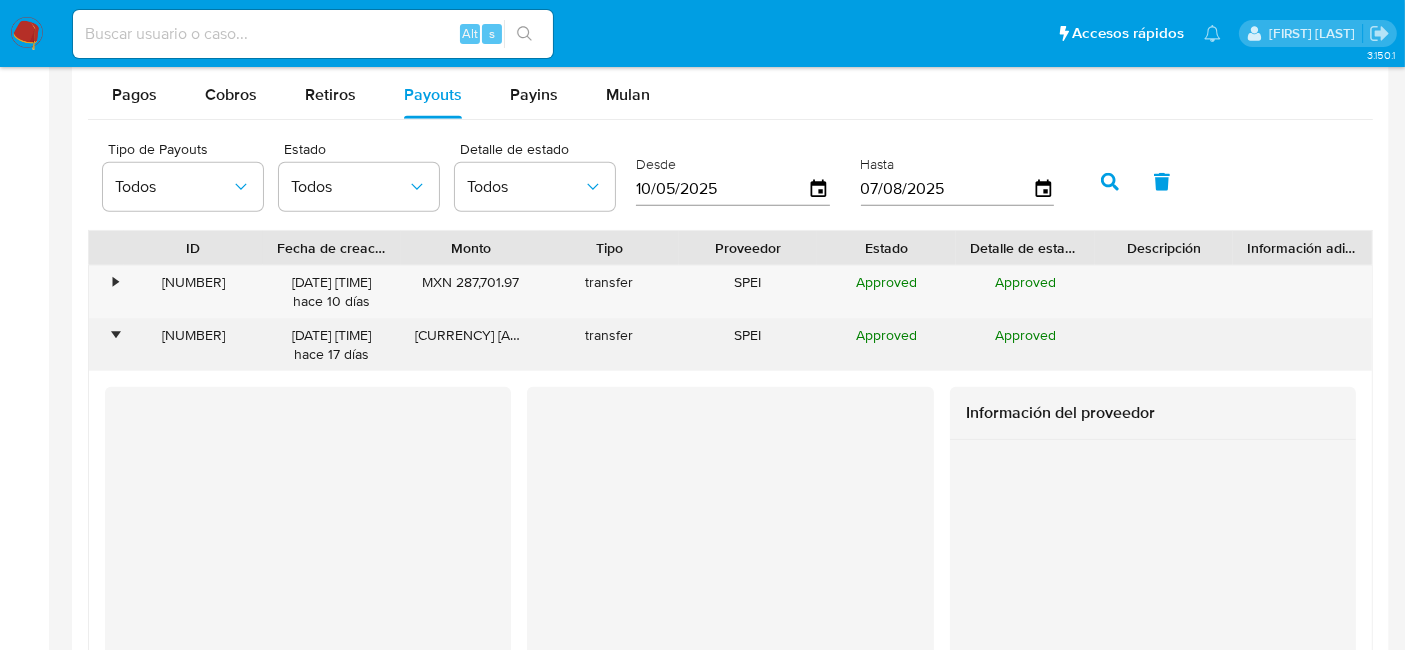 click on "•" at bounding box center (106, 345) 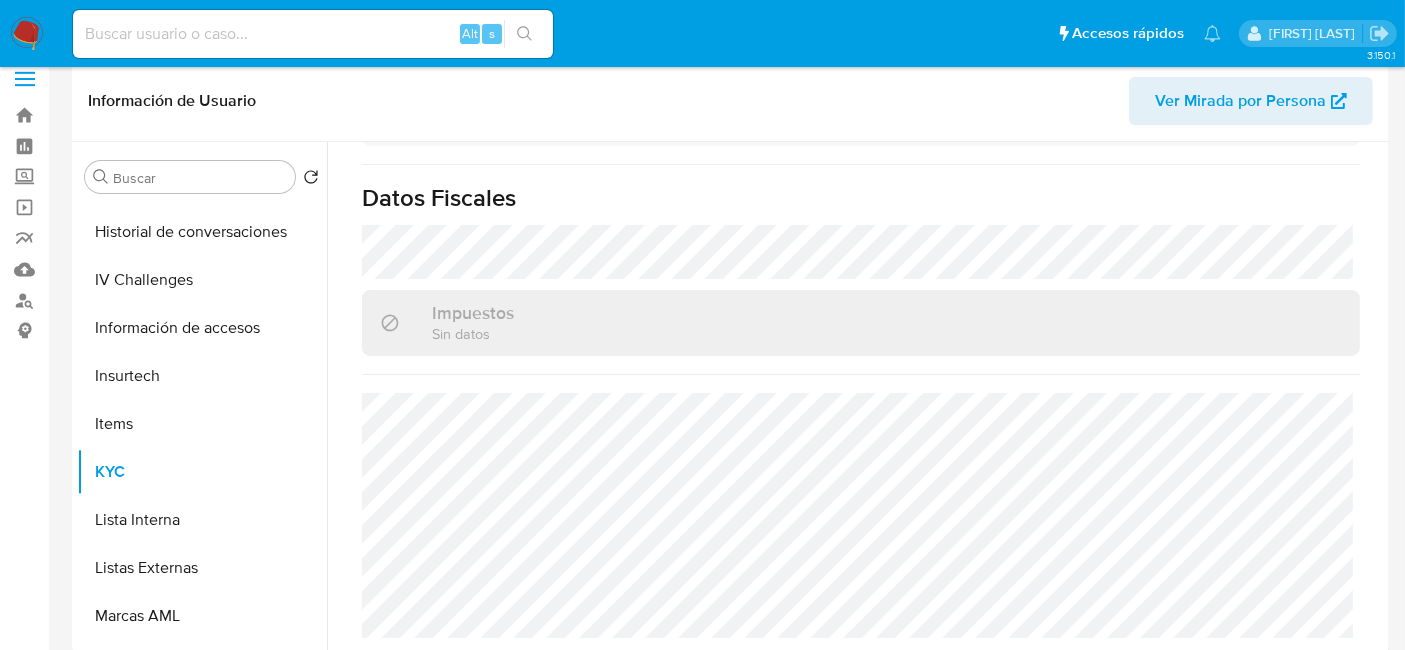 scroll, scrollTop: 0, scrollLeft: 0, axis: both 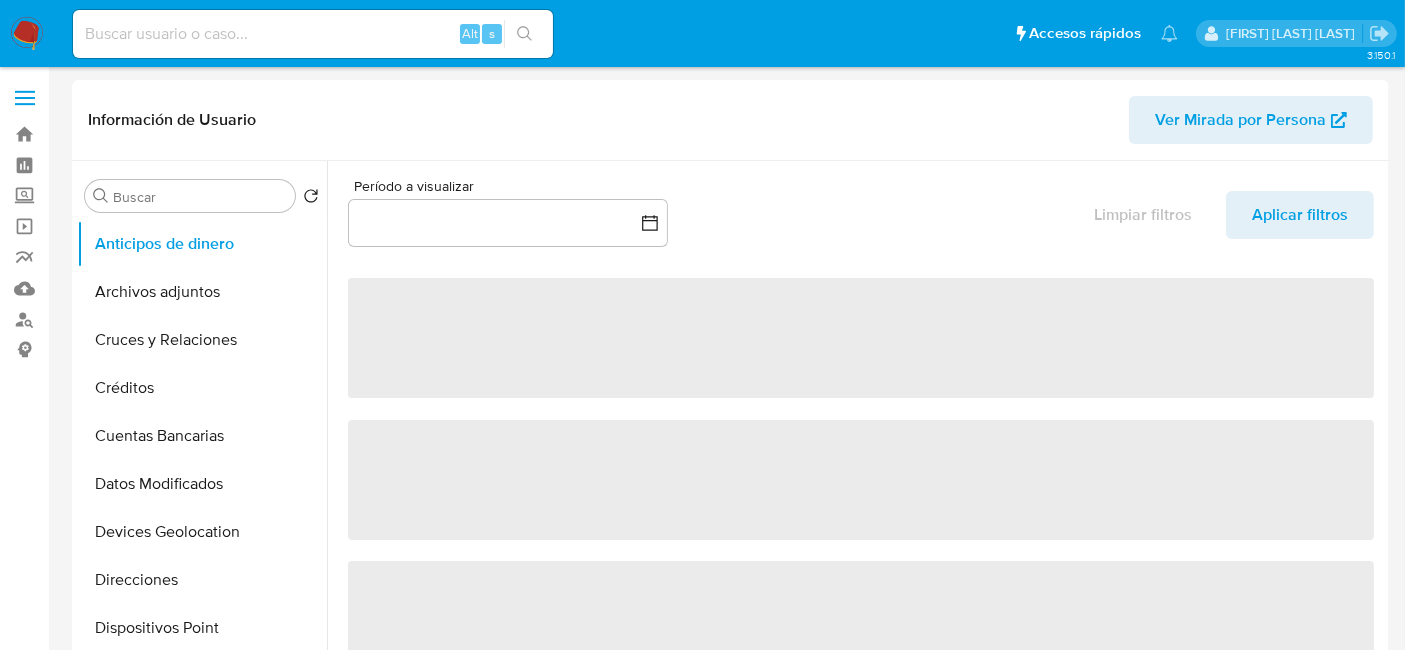 click at bounding box center (313, 34) 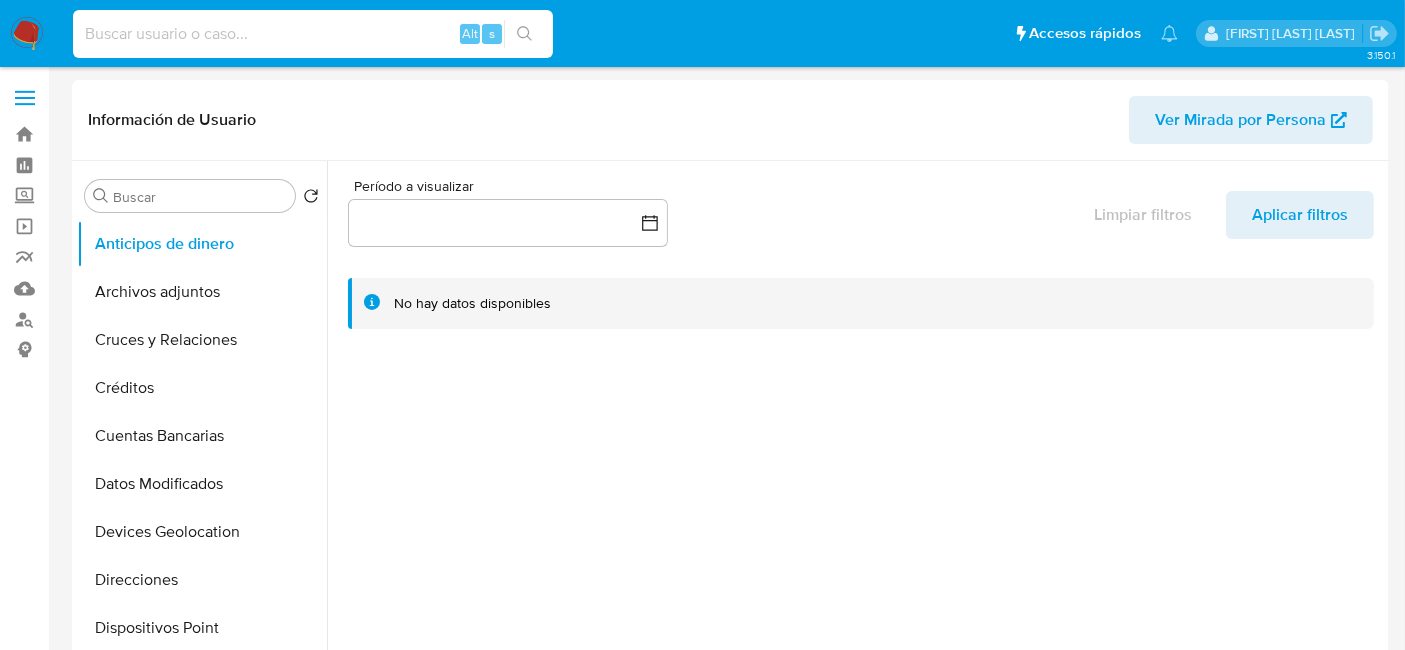 paste on "[NUMBER]" 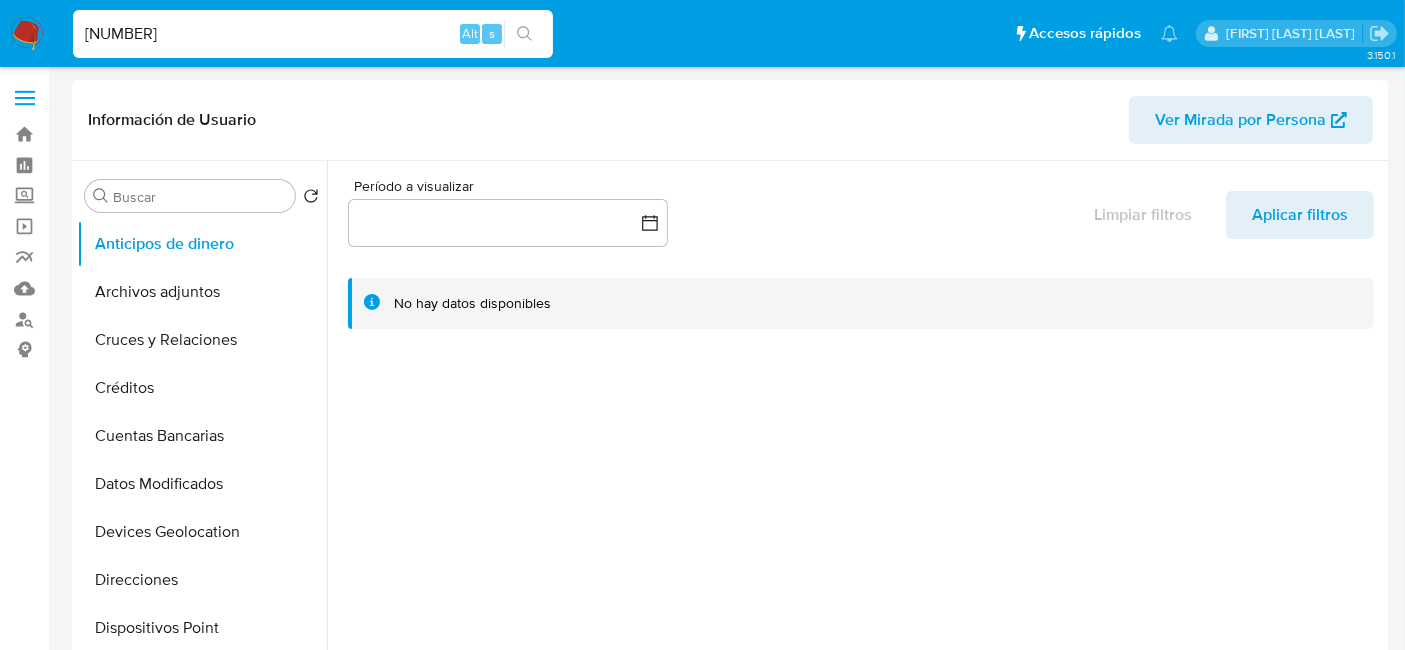 select on "10" 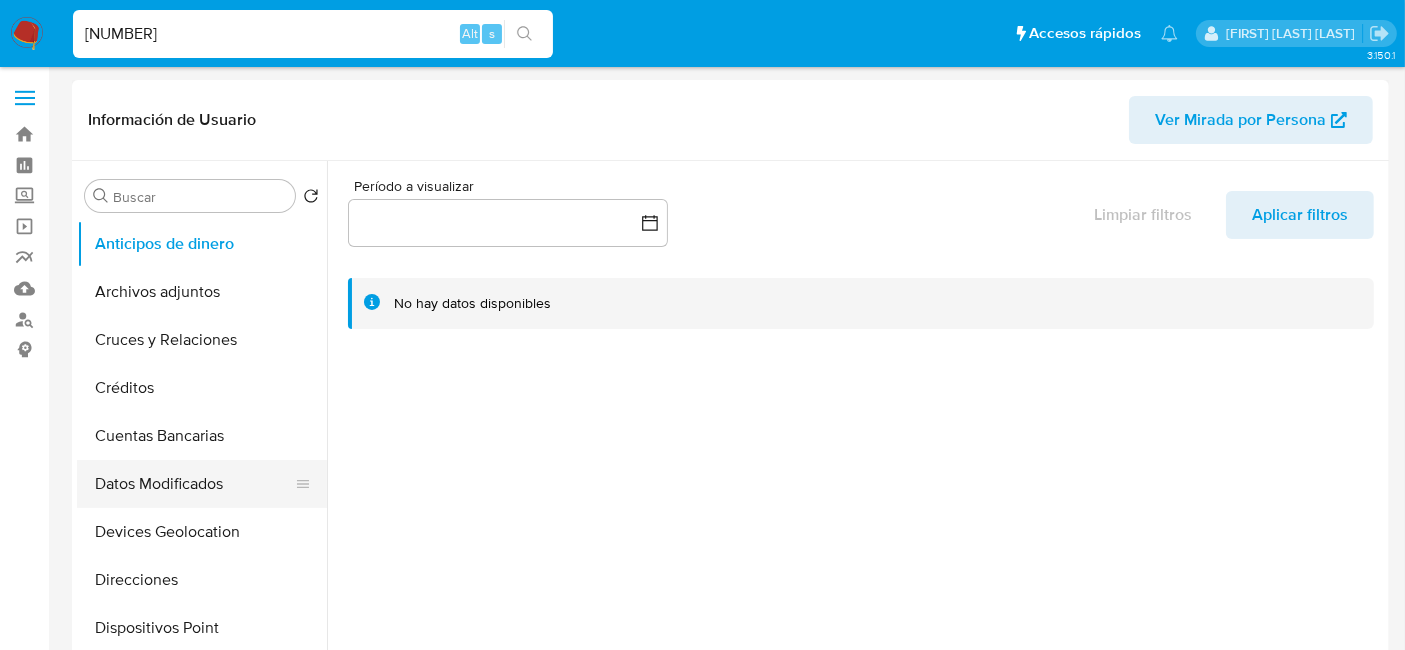 type on "[NUMBER]" 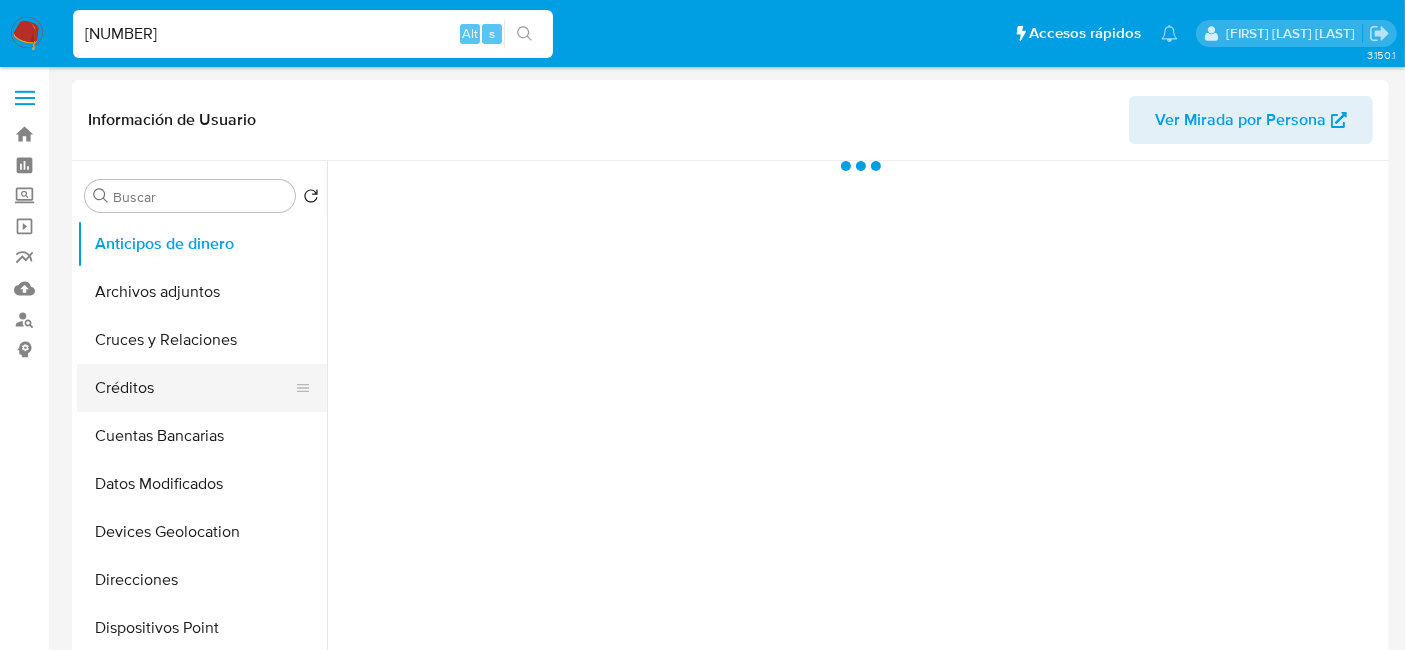 scroll, scrollTop: 333, scrollLeft: 0, axis: vertical 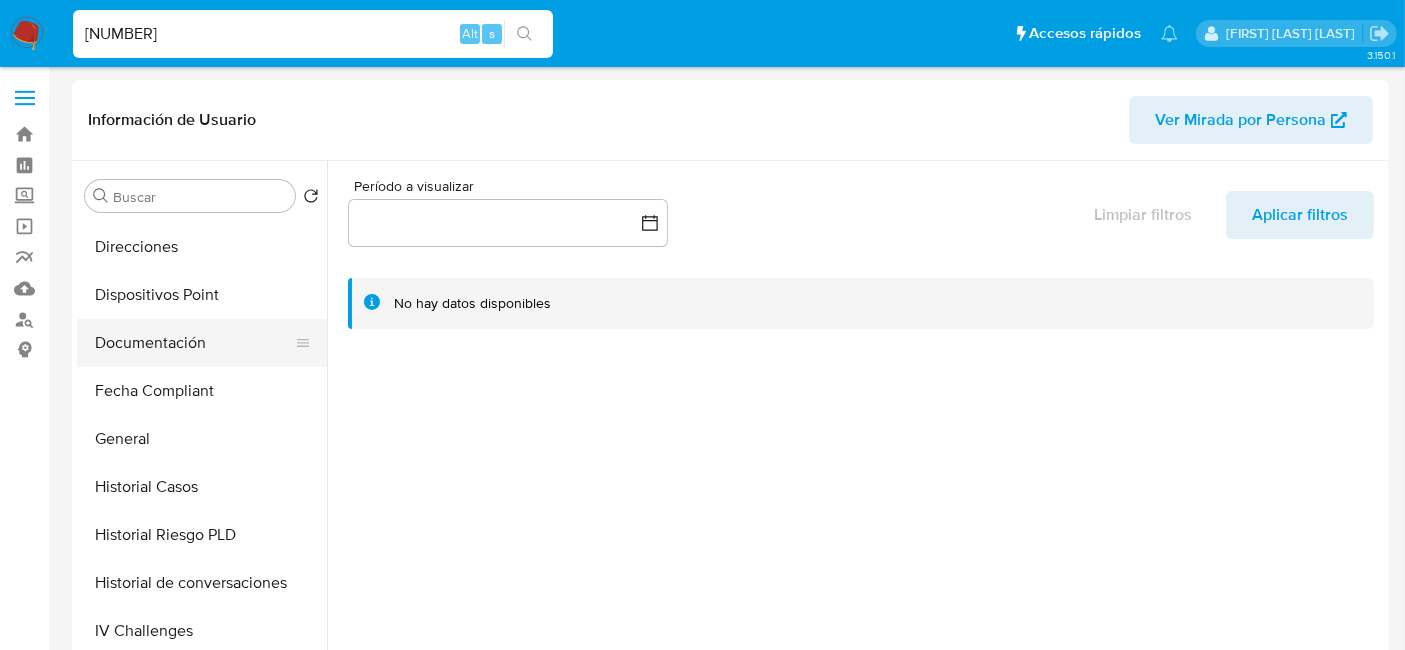 select on "10" 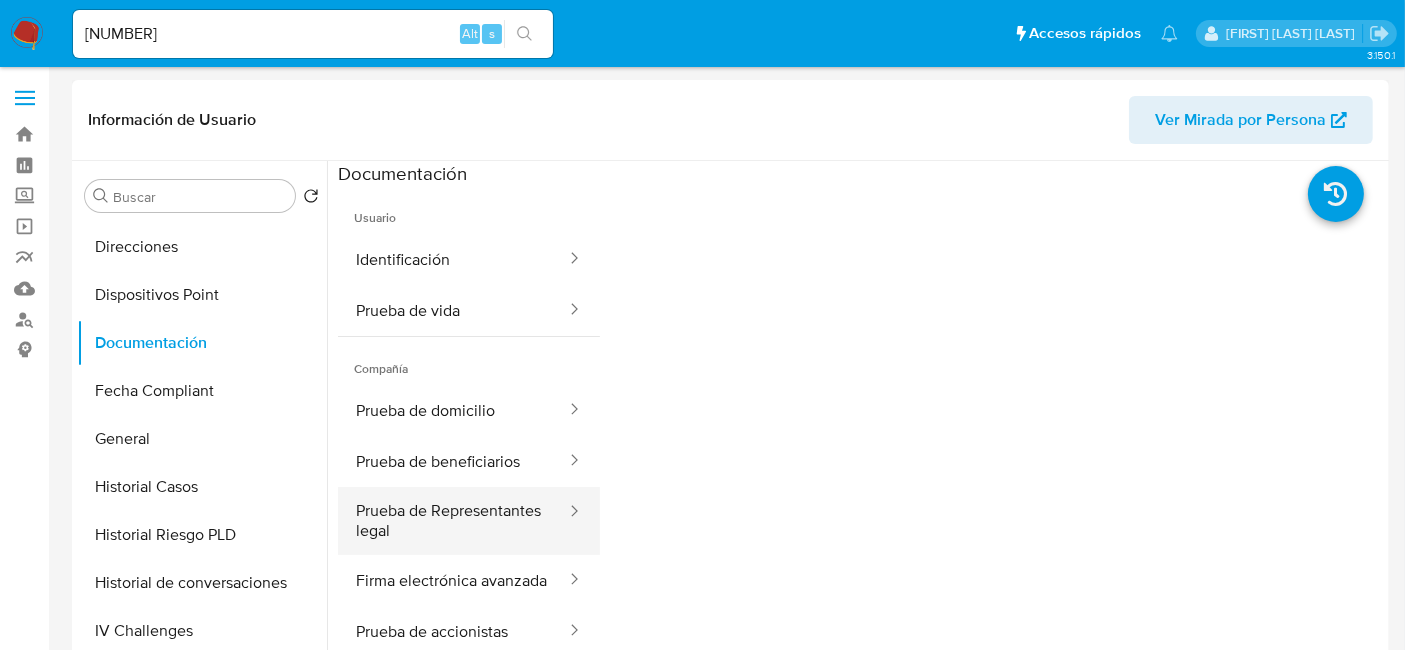 scroll, scrollTop: 111, scrollLeft: 0, axis: vertical 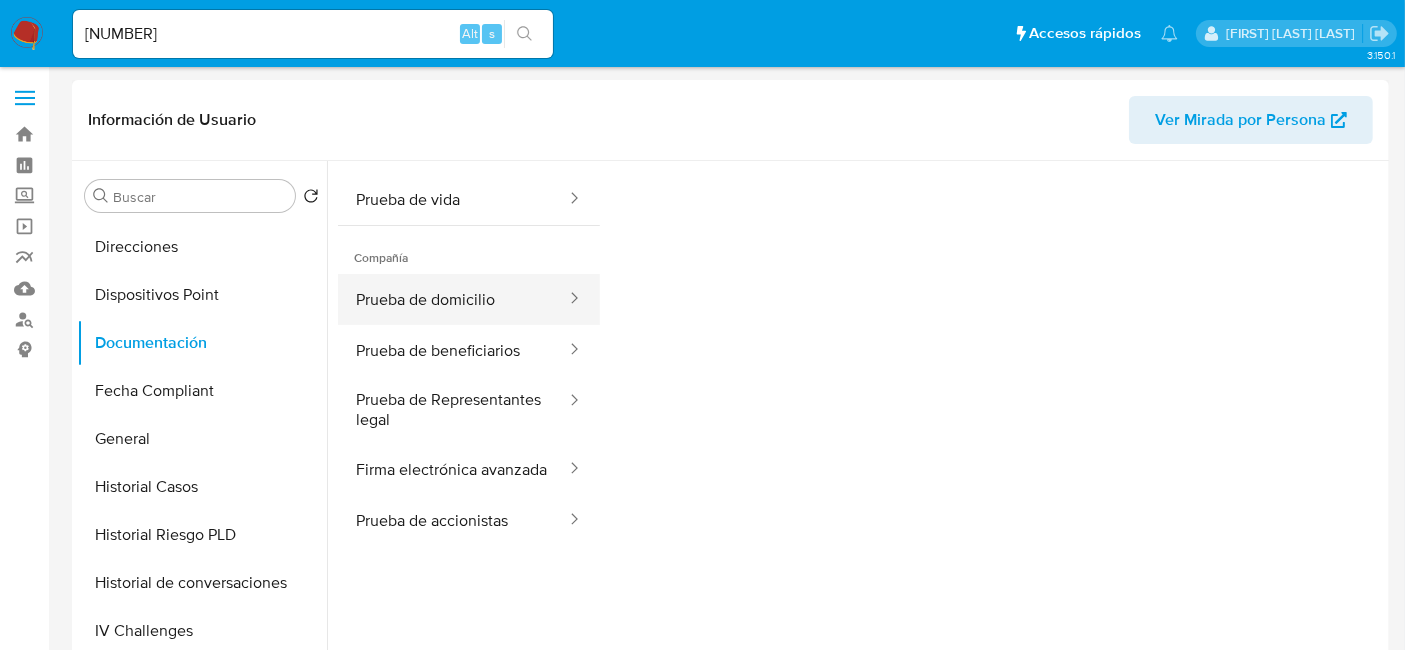 click on "Prueba de domicilio" at bounding box center (453, 299) 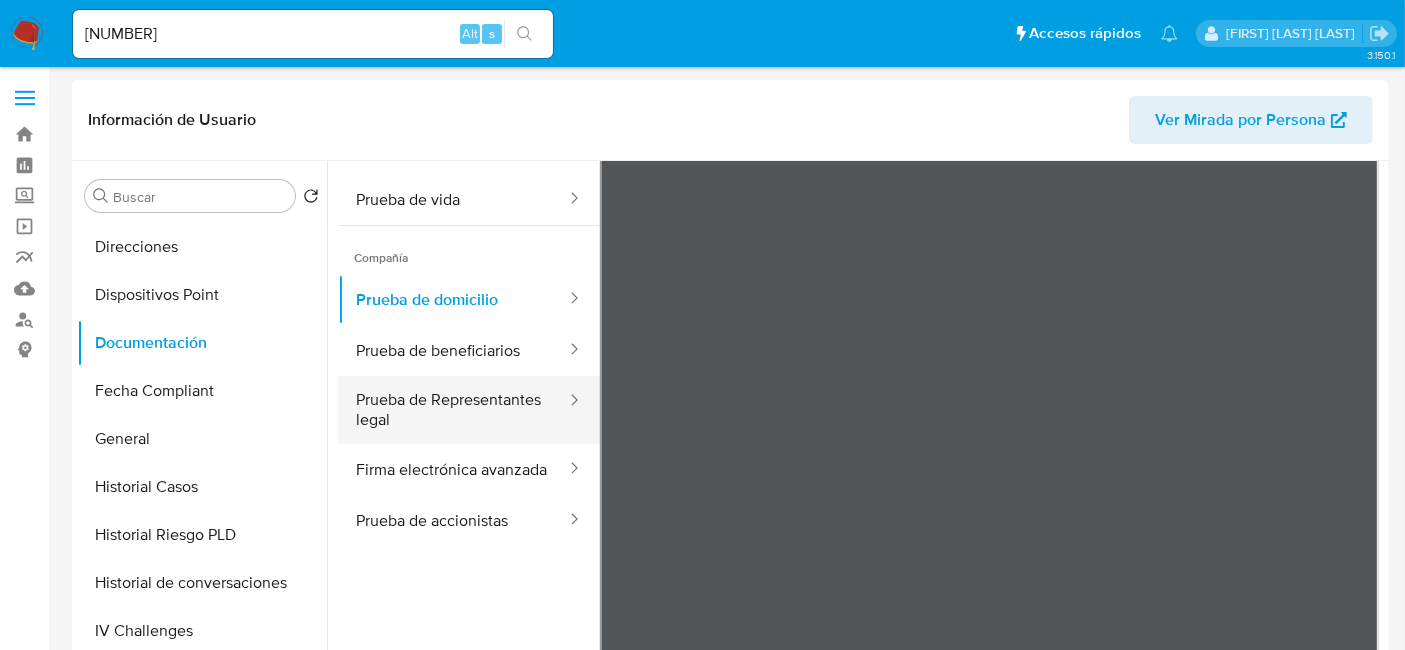 click on "Prueba de Representantes legal" at bounding box center (453, 410) 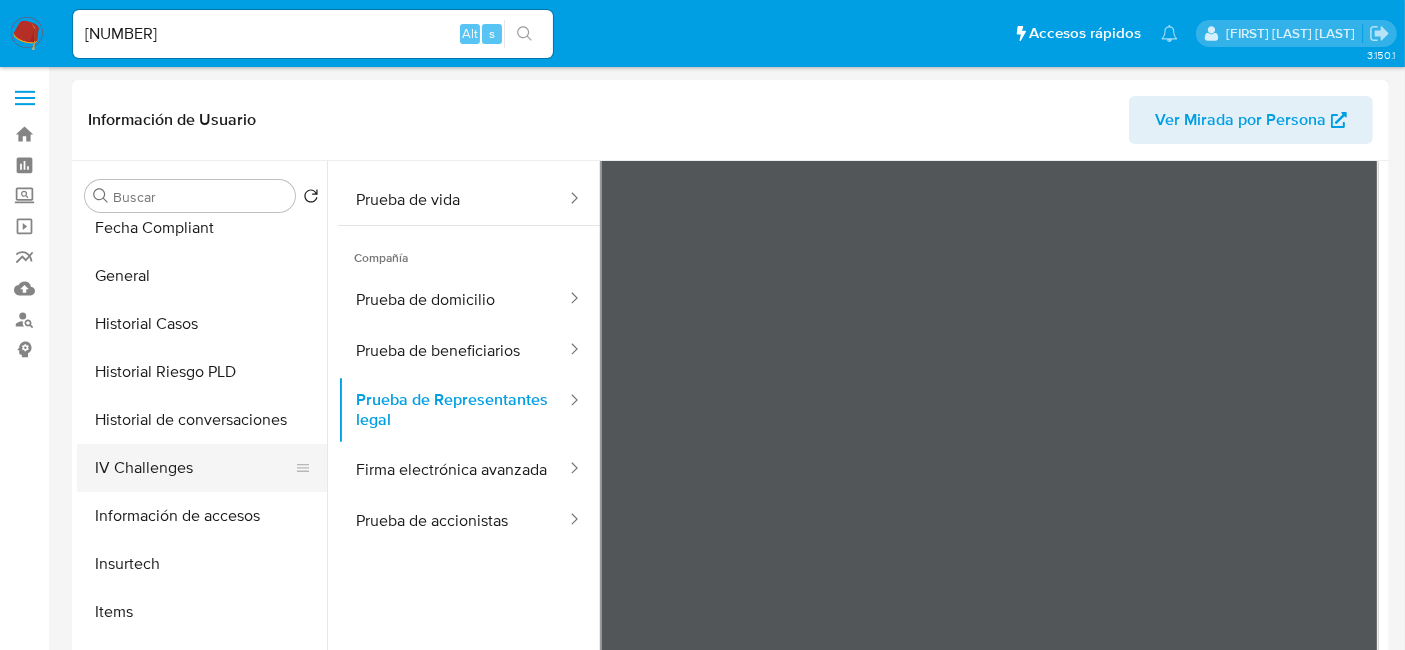 scroll, scrollTop: 555, scrollLeft: 0, axis: vertical 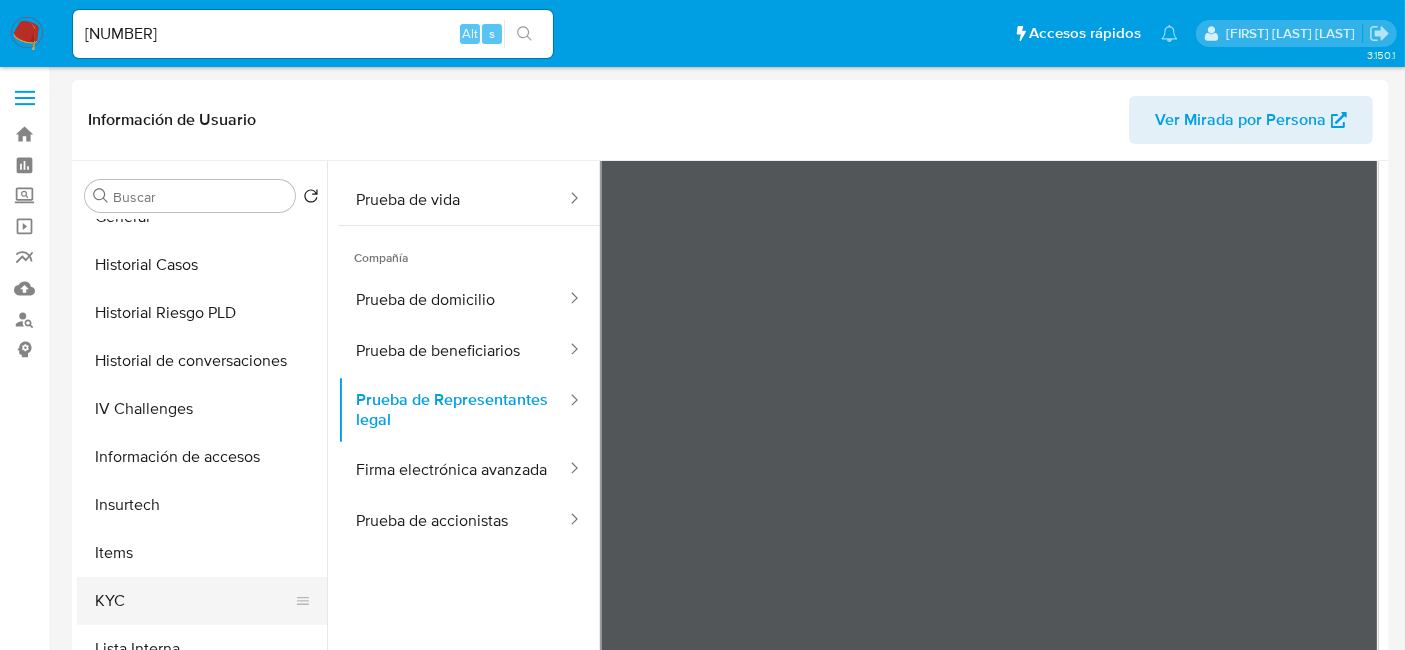 click on "KYC" at bounding box center (194, 601) 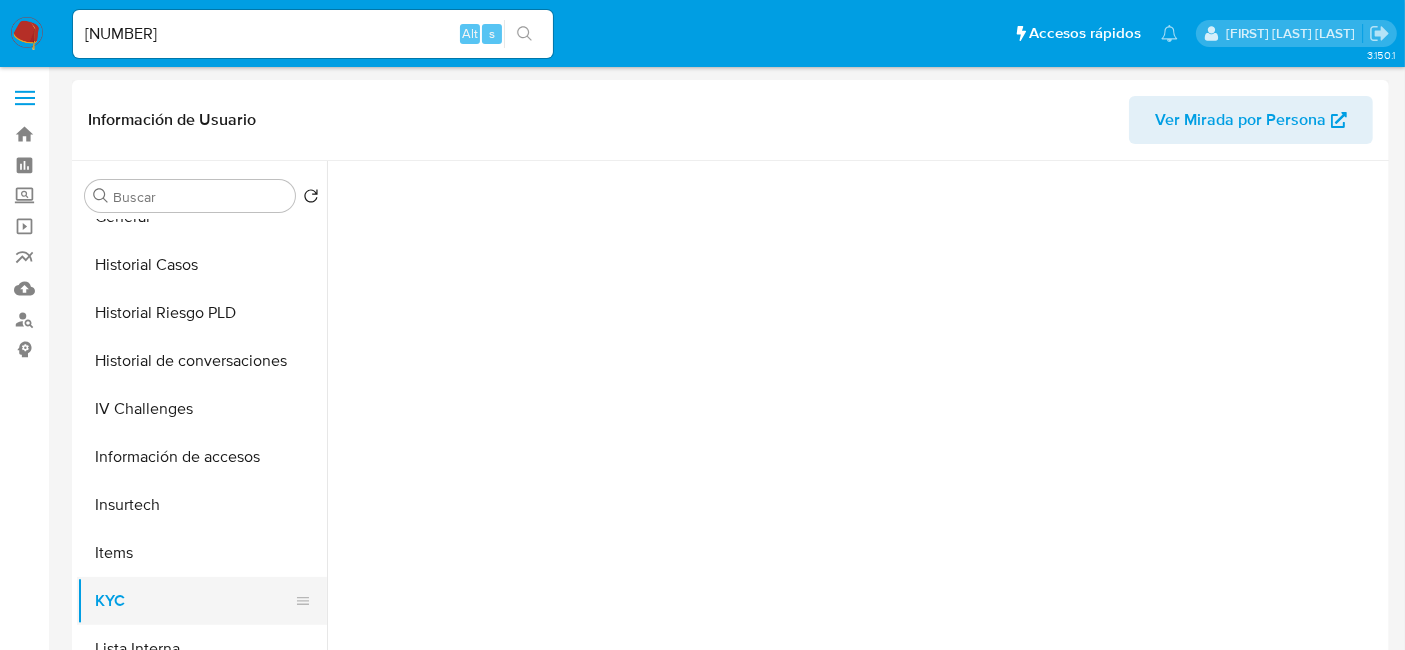 scroll, scrollTop: 0, scrollLeft: 0, axis: both 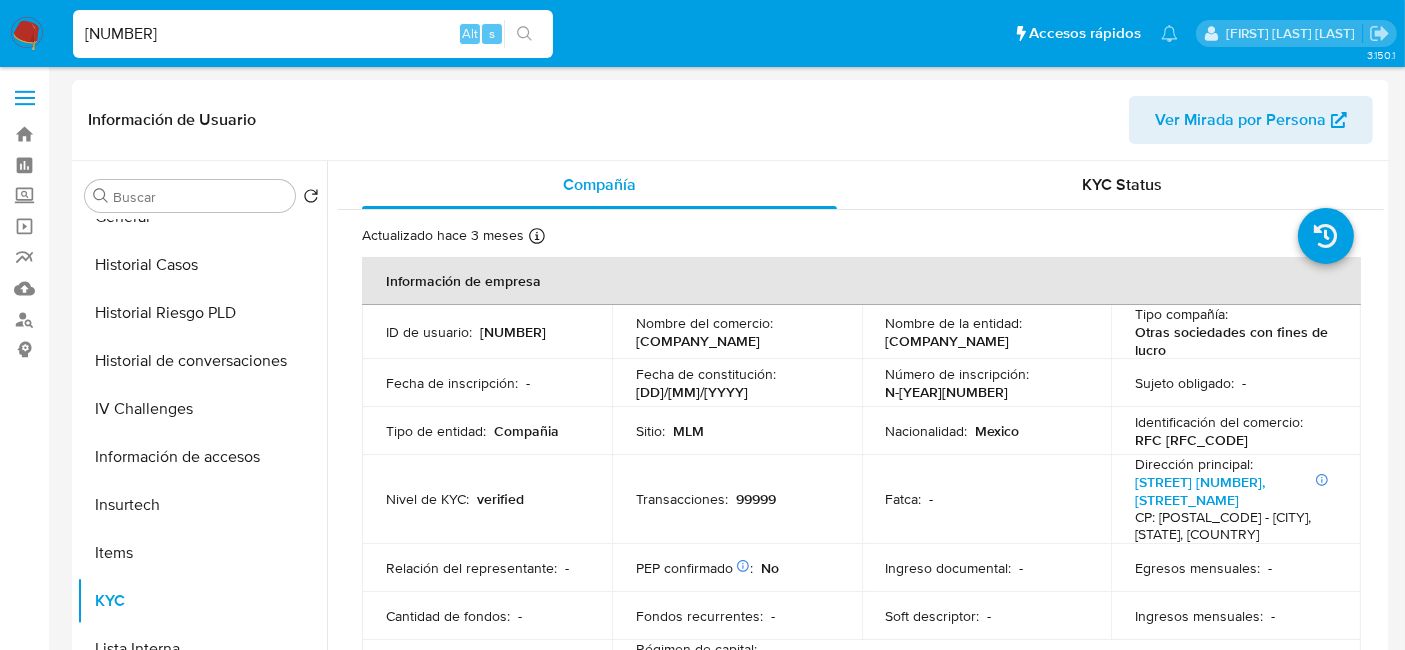 drag, startPoint x: 240, startPoint y: 28, endPoint x: 0, endPoint y: -24, distance: 245.56873 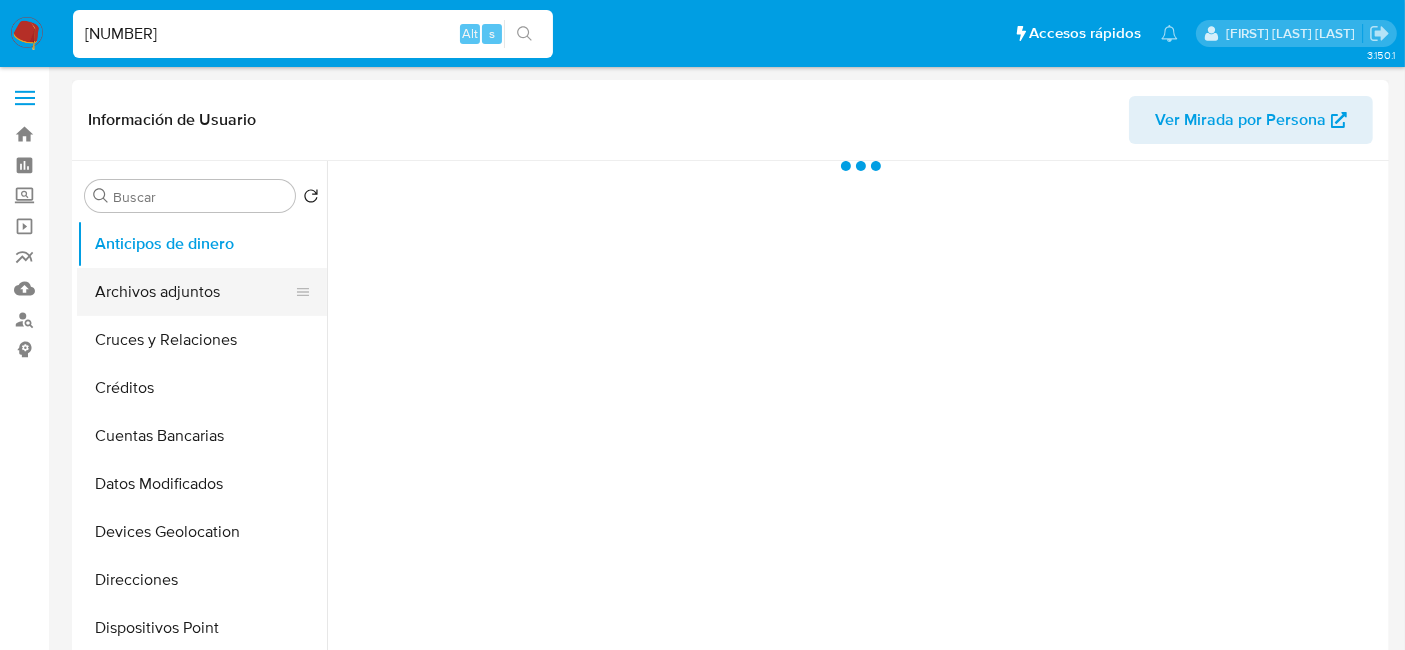 click on "Archivos adjuntos" at bounding box center [194, 292] 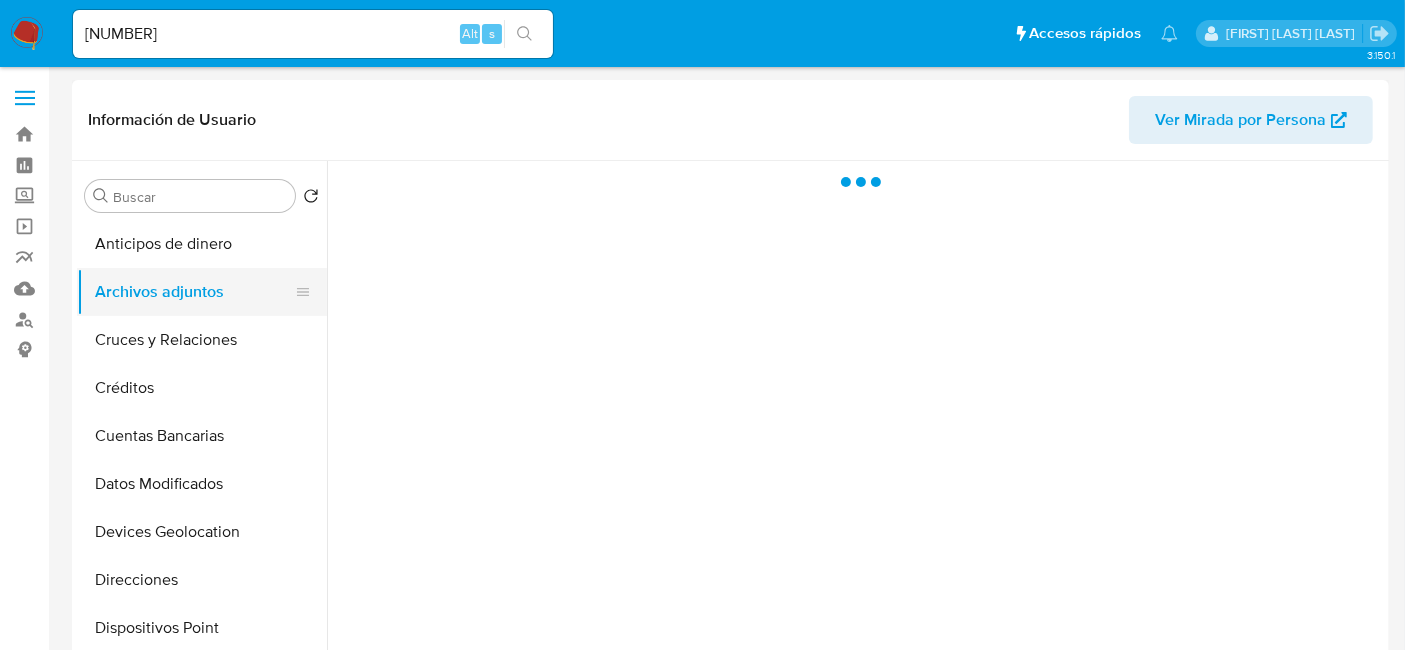 select on "10" 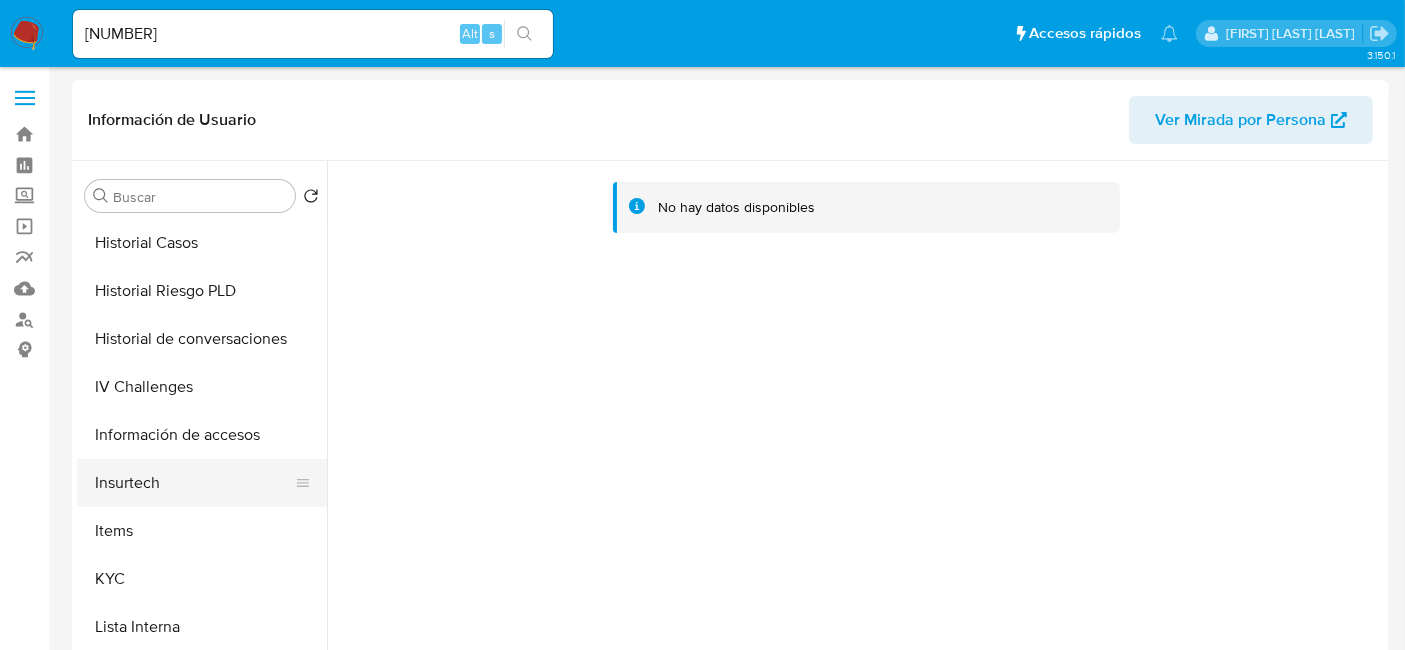 scroll, scrollTop: 777, scrollLeft: 0, axis: vertical 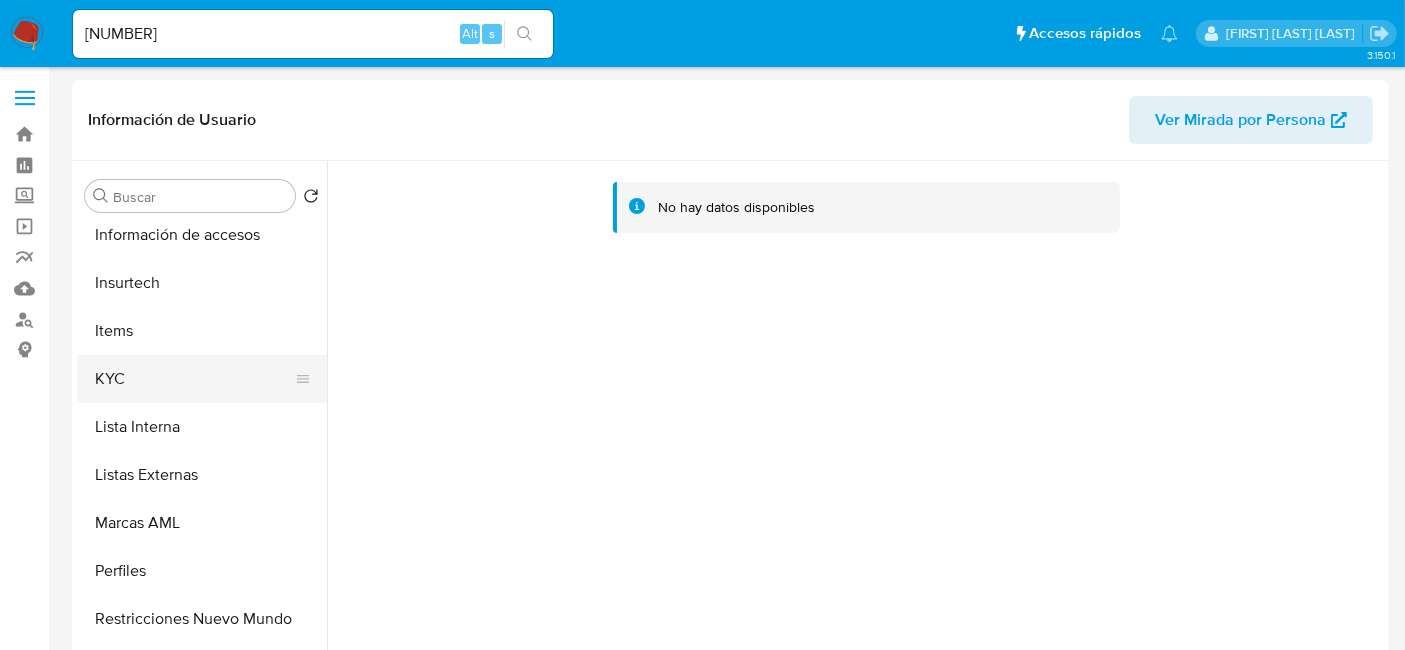 click on "KYC" at bounding box center [194, 379] 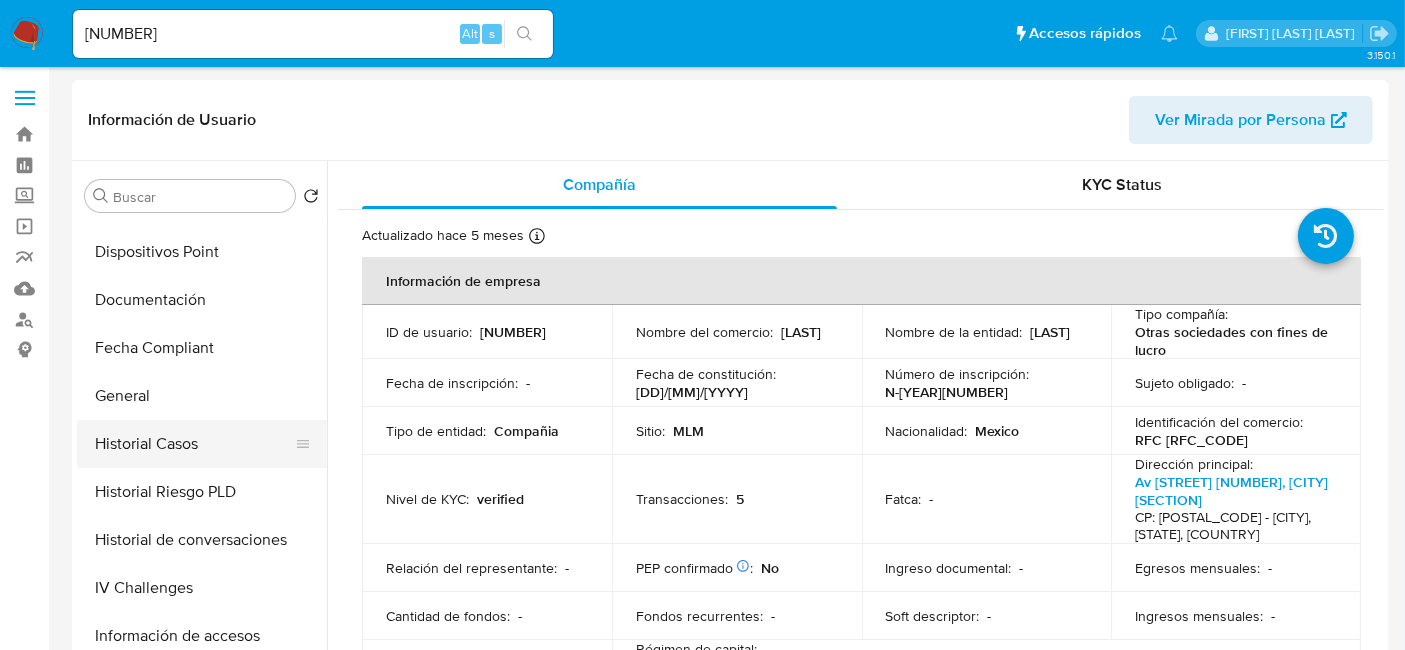 scroll, scrollTop: 333, scrollLeft: 0, axis: vertical 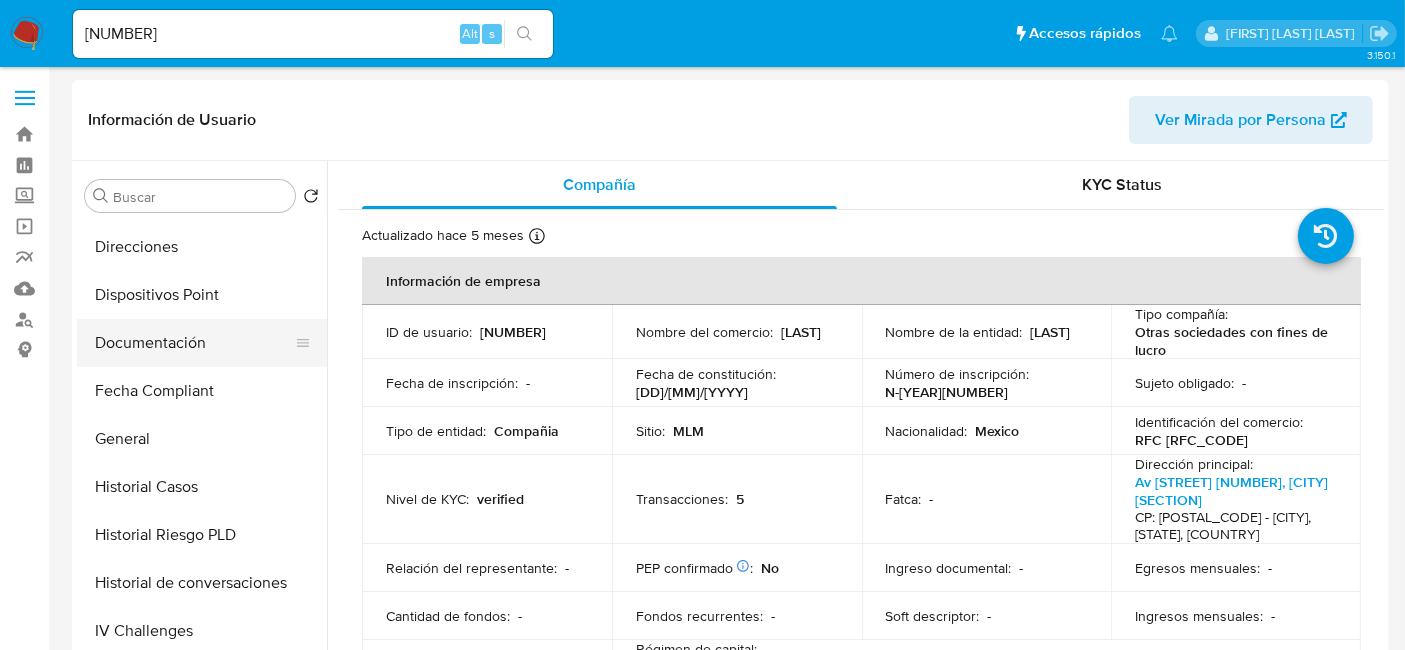 click on "Documentación" at bounding box center (194, 343) 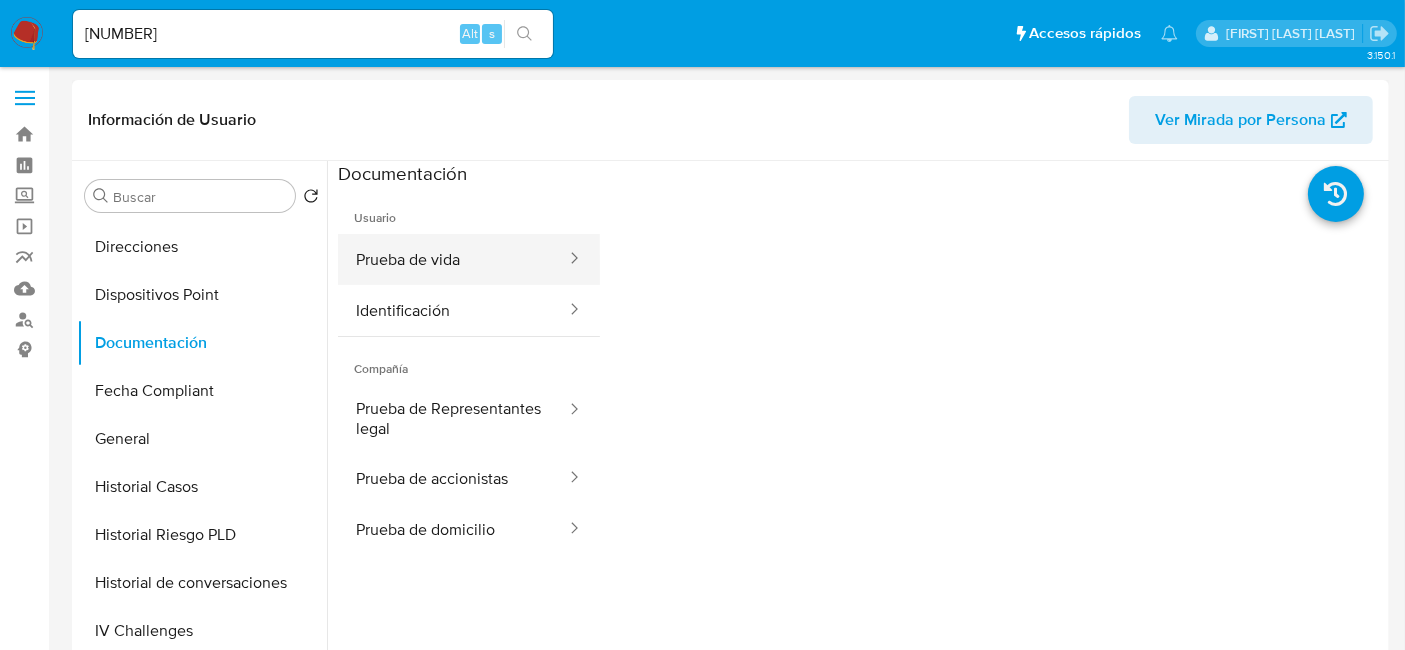 click on "Prueba de vida" at bounding box center (453, 259) 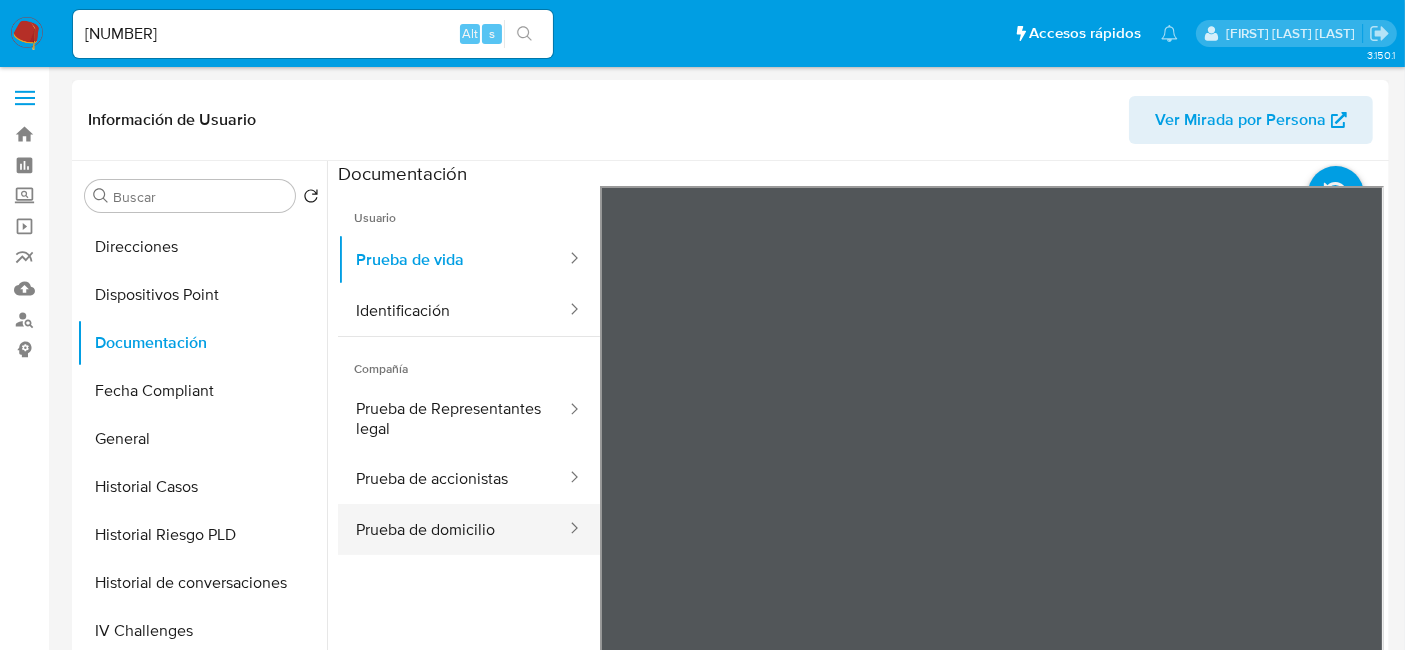 click on "Prueba de domicilio" at bounding box center (453, 529) 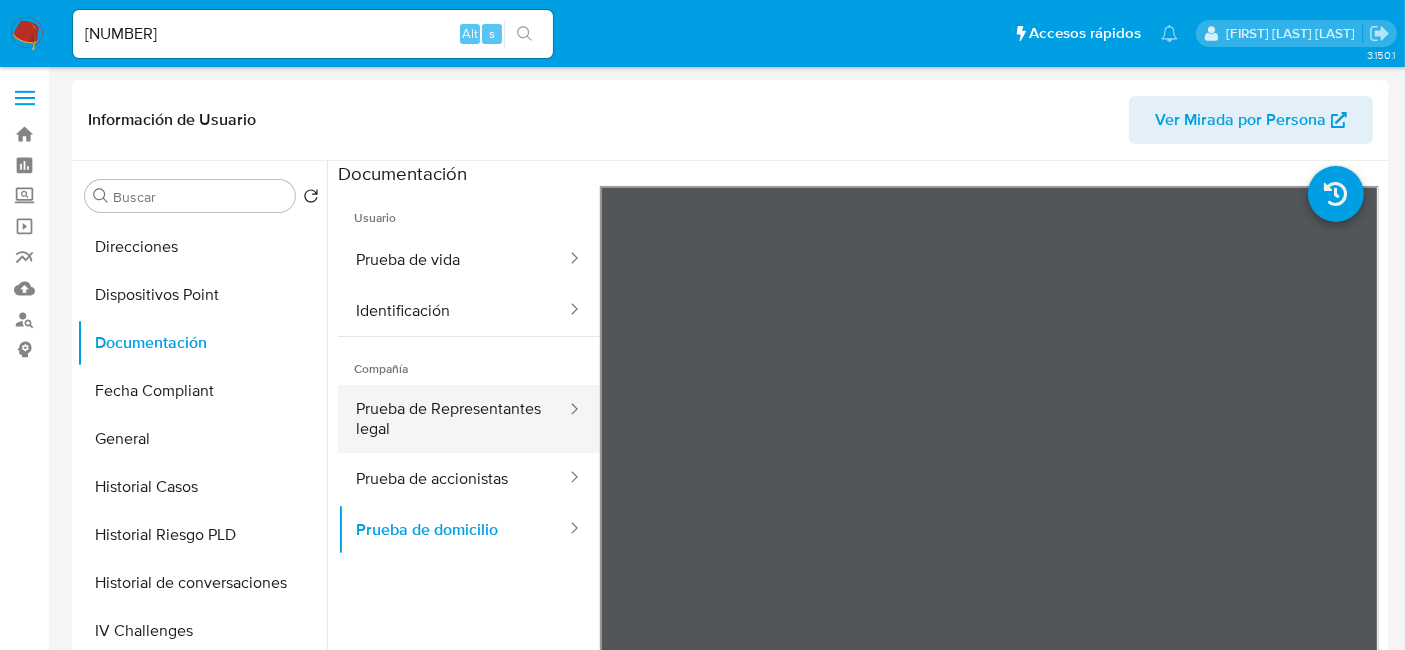 click on "Prueba de Representantes legal" at bounding box center [453, 419] 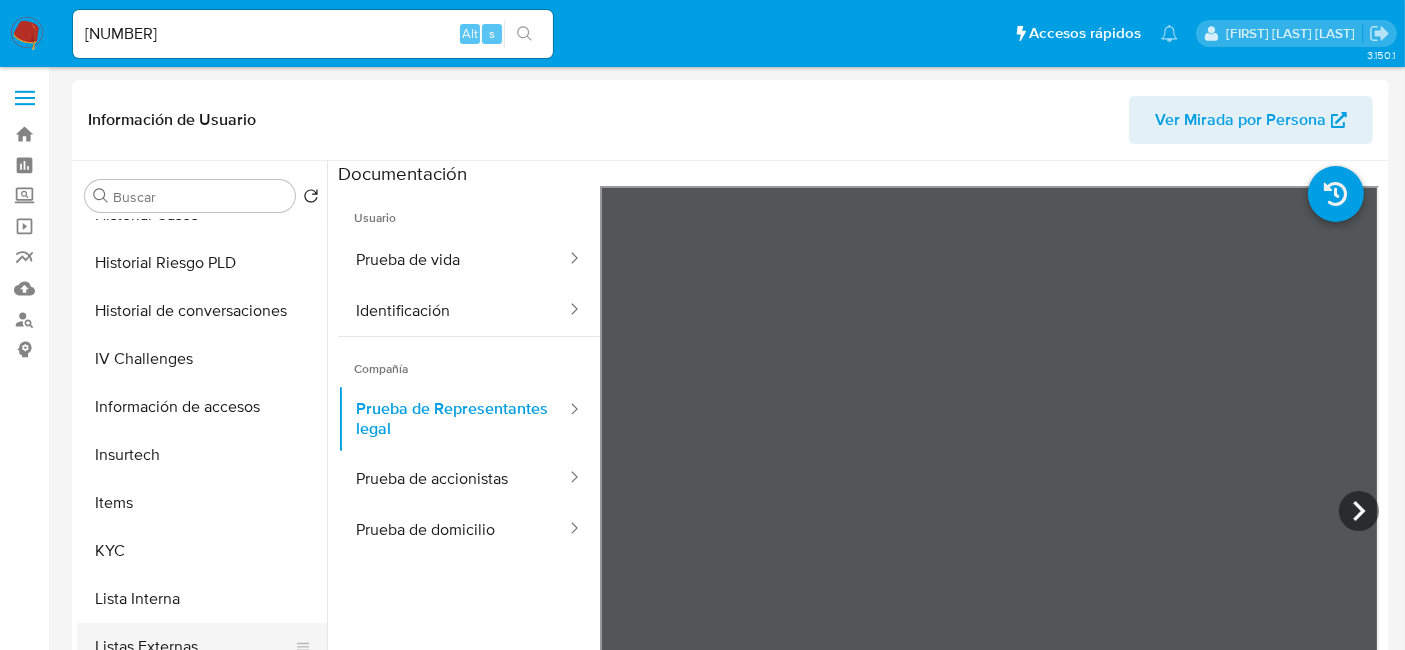 scroll, scrollTop: 666, scrollLeft: 0, axis: vertical 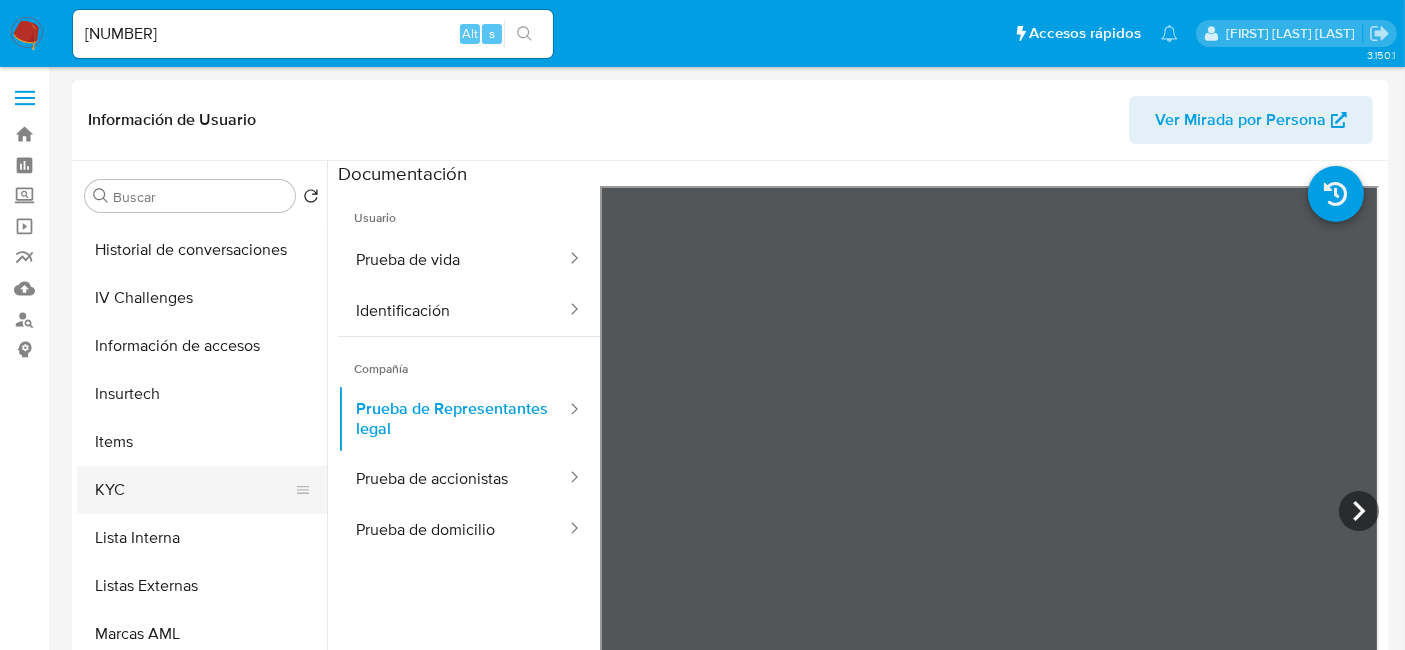 click on "KYC" at bounding box center [194, 490] 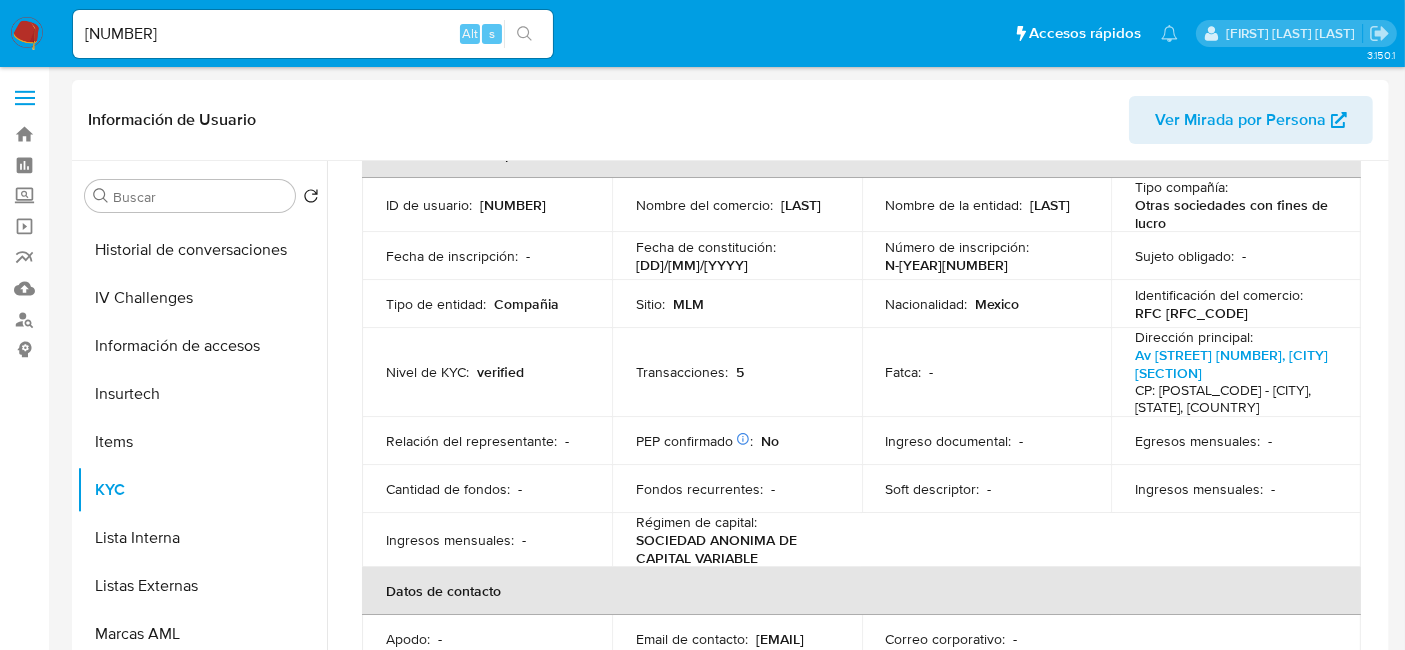 scroll, scrollTop: 0, scrollLeft: 0, axis: both 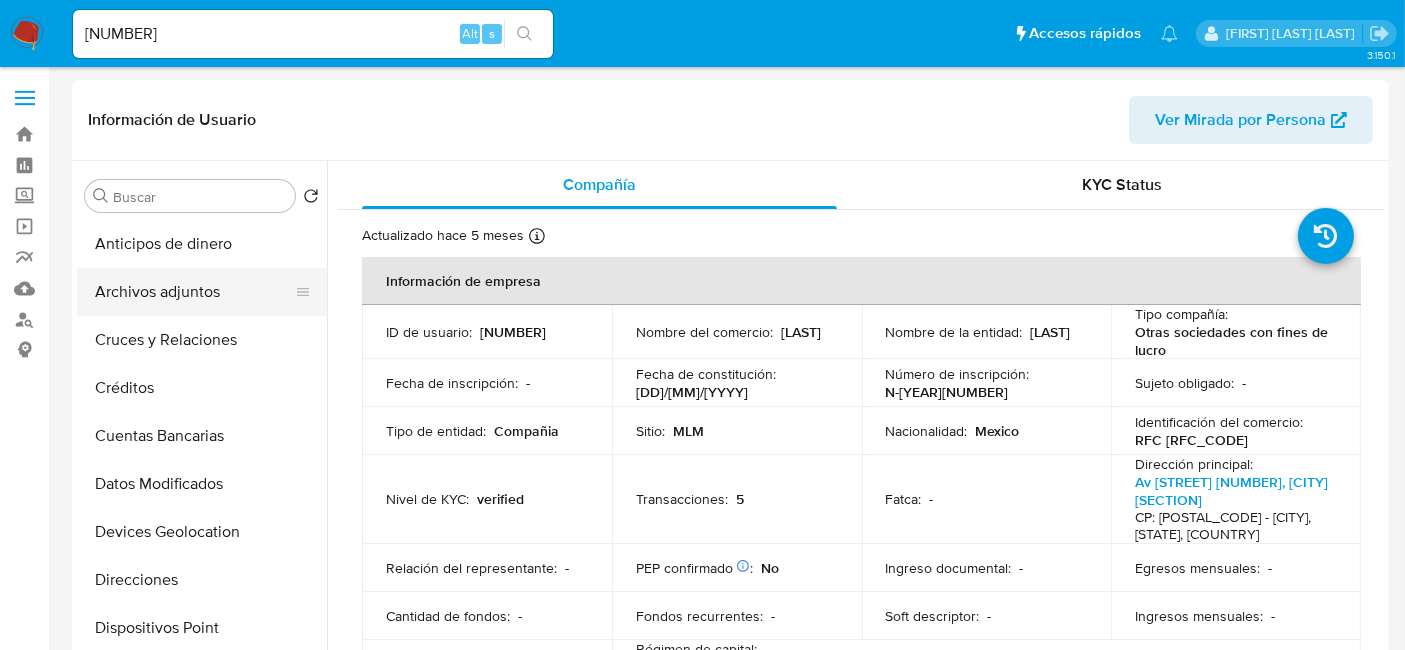 click on "Archivos adjuntos" at bounding box center [194, 292] 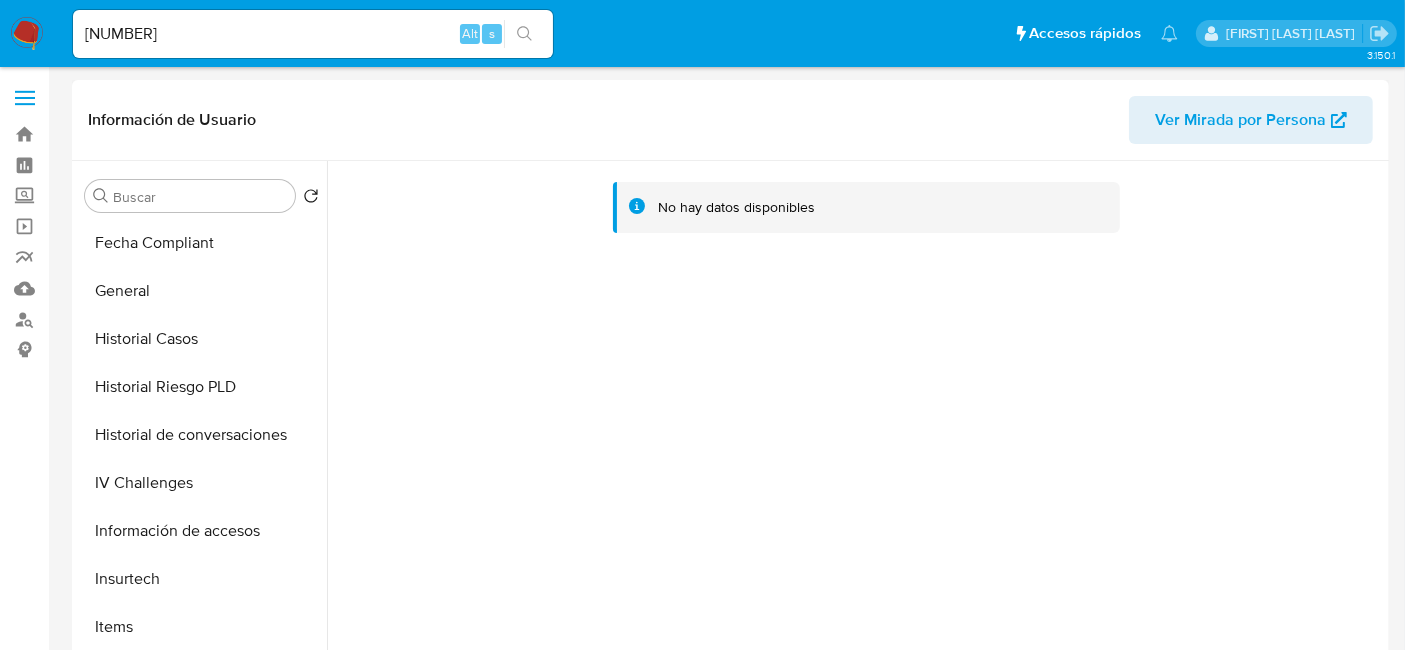 scroll, scrollTop: 665, scrollLeft: 0, axis: vertical 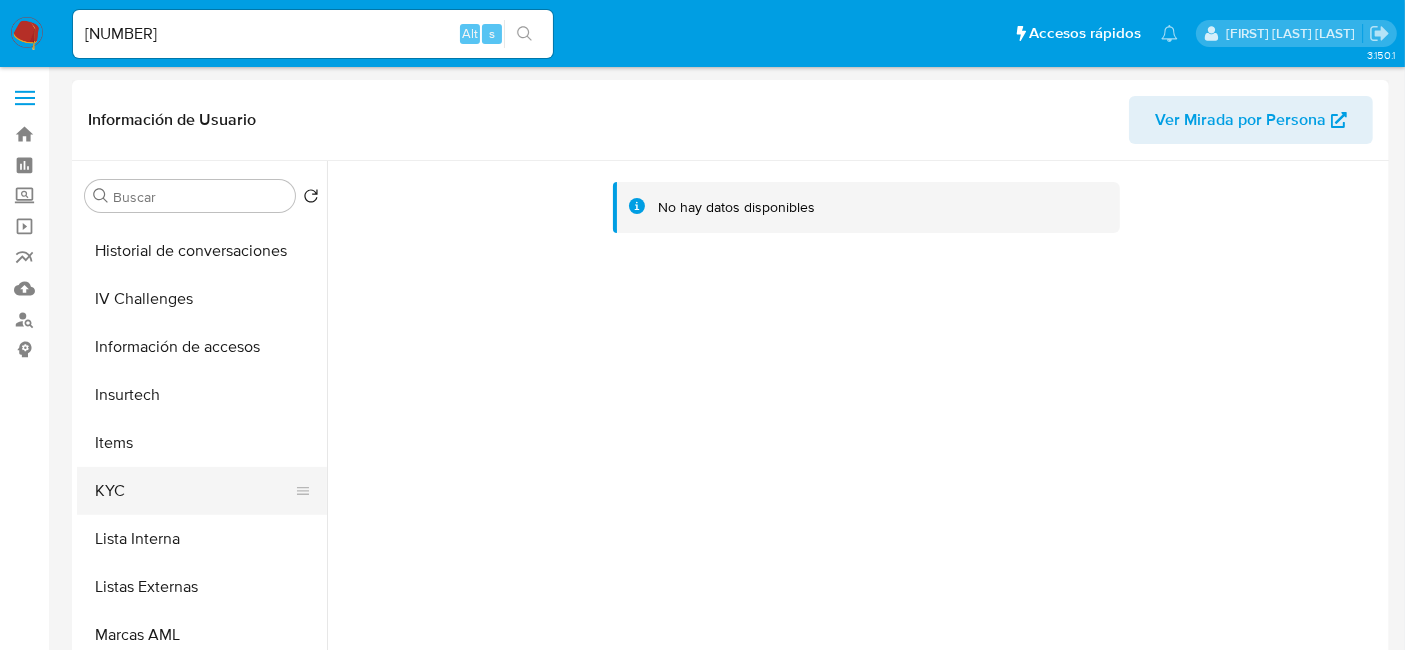 click on "KYC" at bounding box center (194, 491) 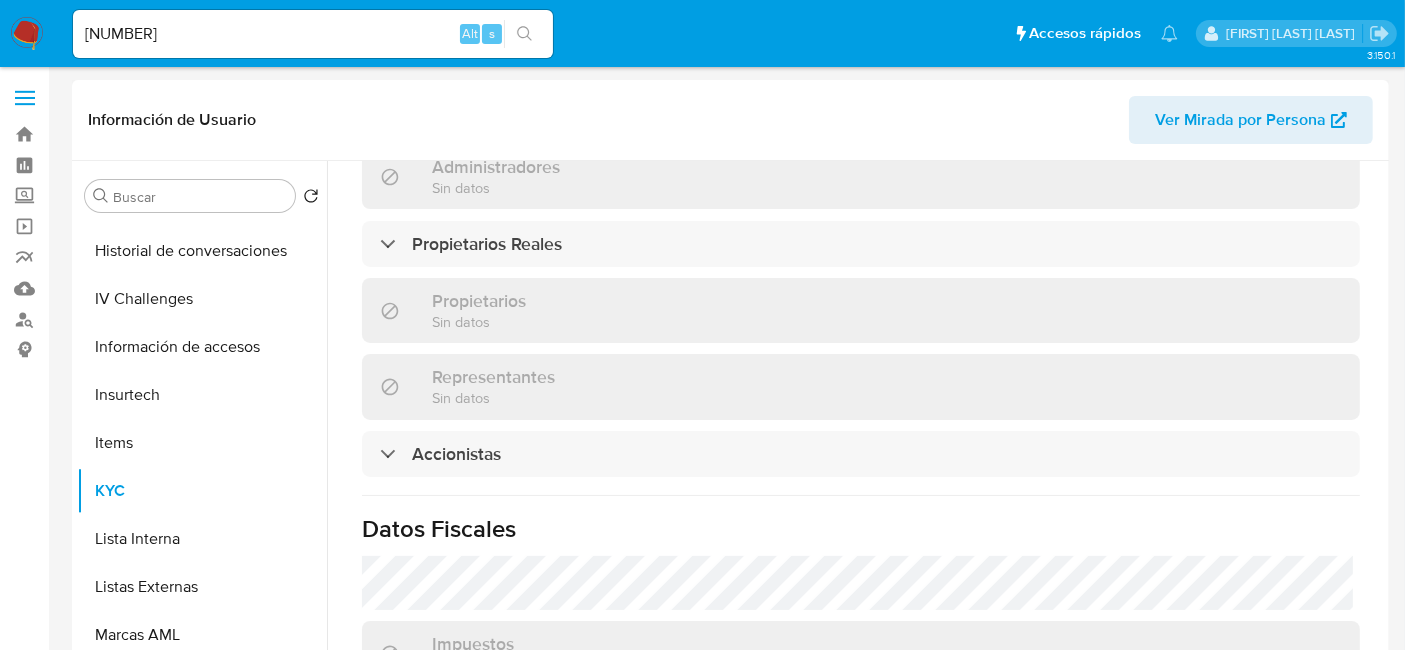 scroll, scrollTop: 1111, scrollLeft: 0, axis: vertical 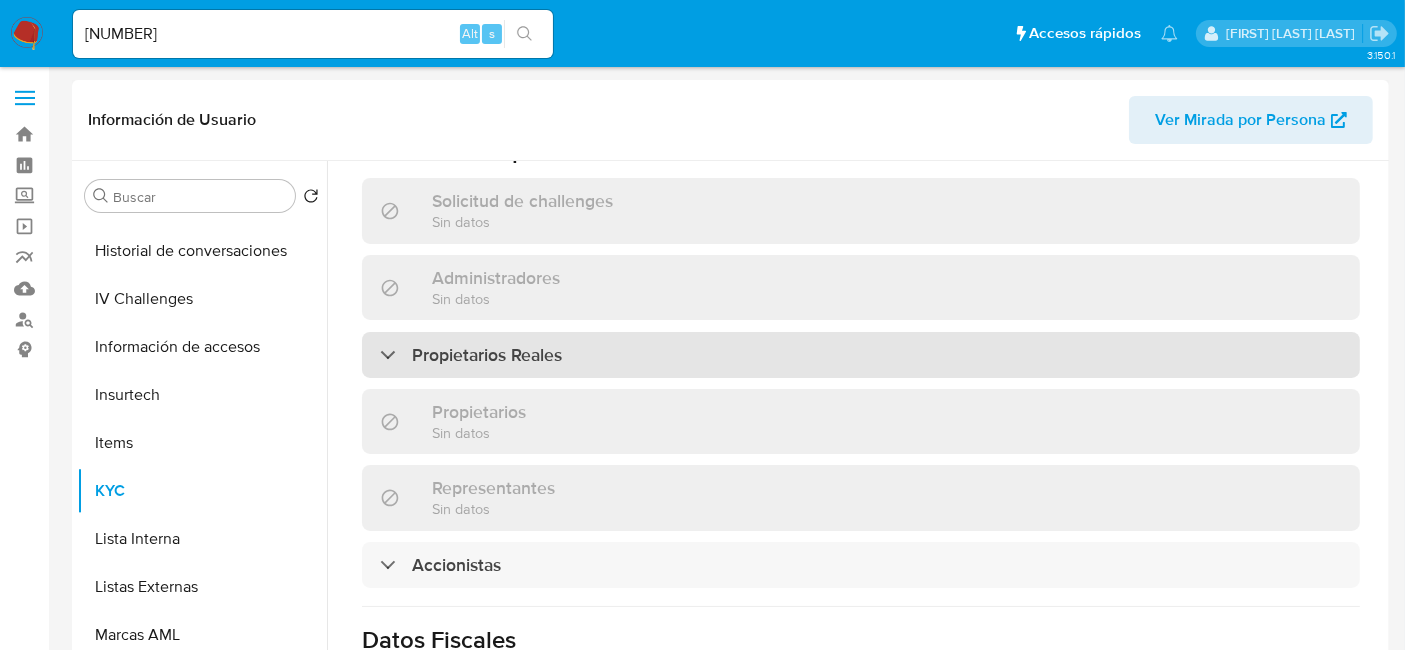 click on "Propietarios Reales" at bounding box center [487, 355] 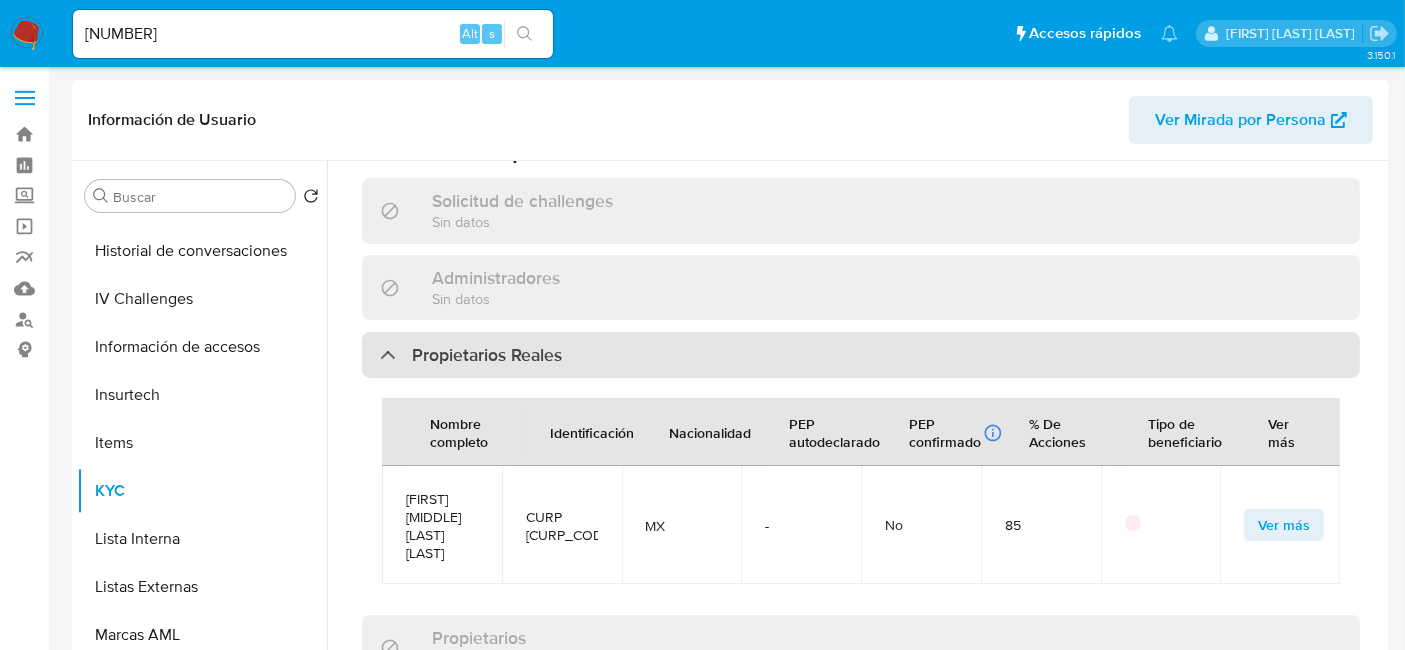 click on "Propietarios Reales" at bounding box center (487, 355) 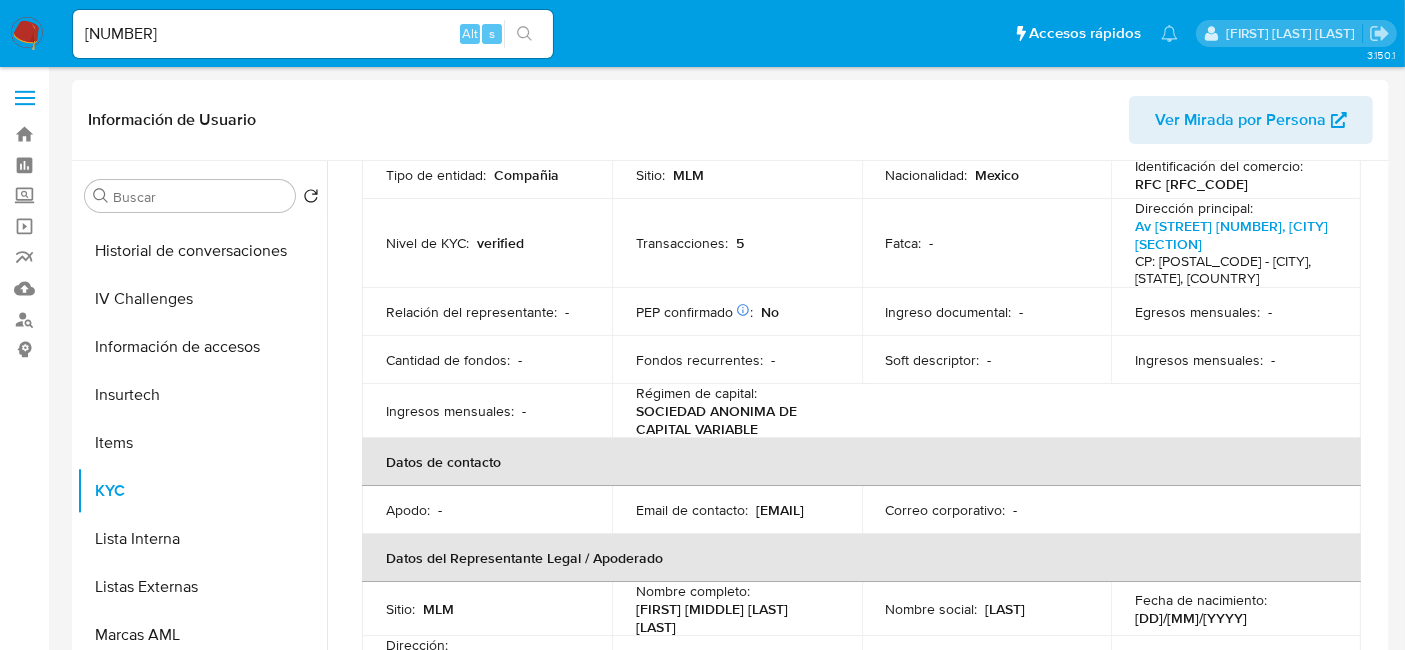 scroll, scrollTop: 222, scrollLeft: 0, axis: vertical 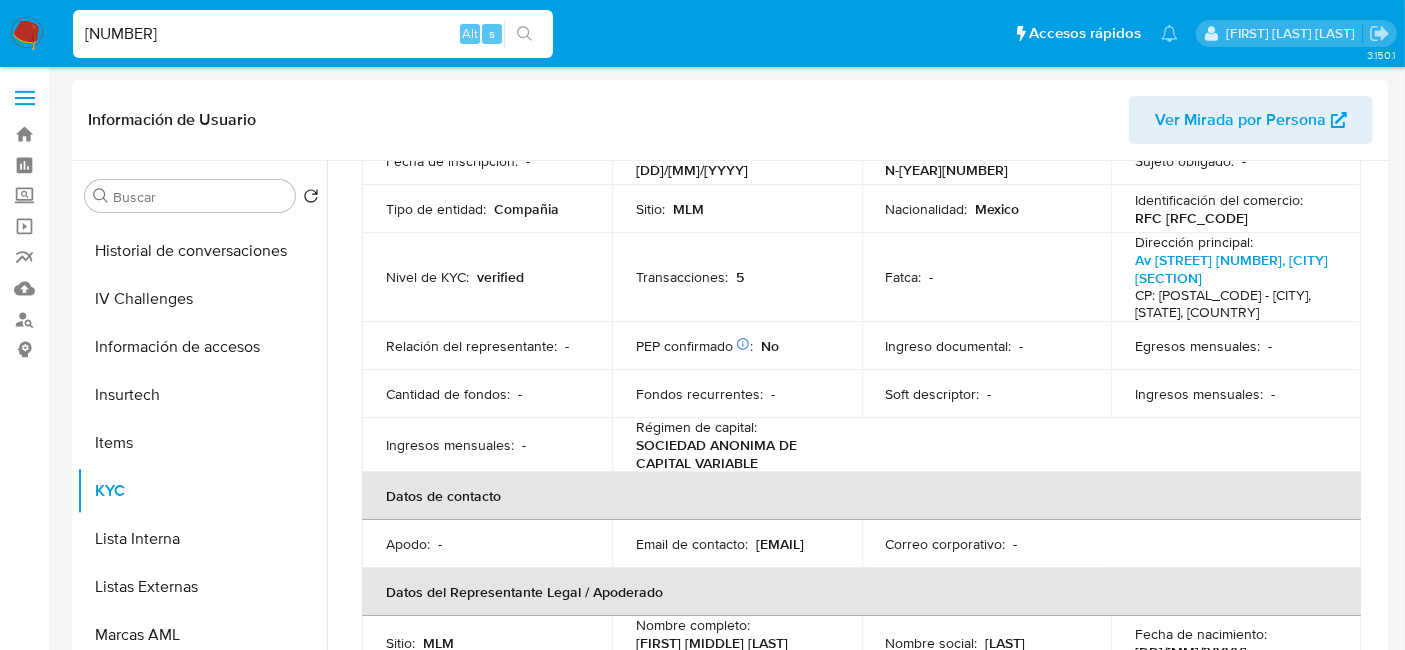 drag, startPoint x: 242, startPoint y: 46, endPoint x: 80, endPoint y: 21, distance: 163.91766 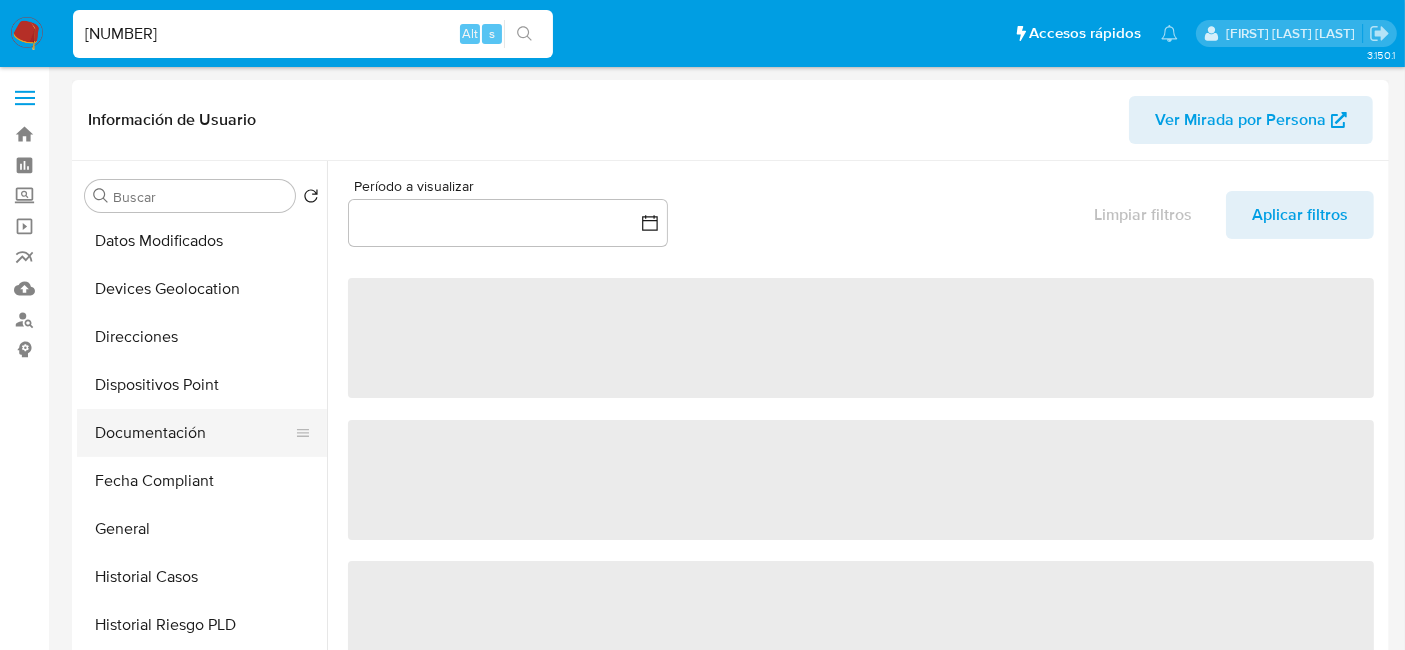 scroll, scrollTop: 222, scrollLeft: 0, axis: vertical 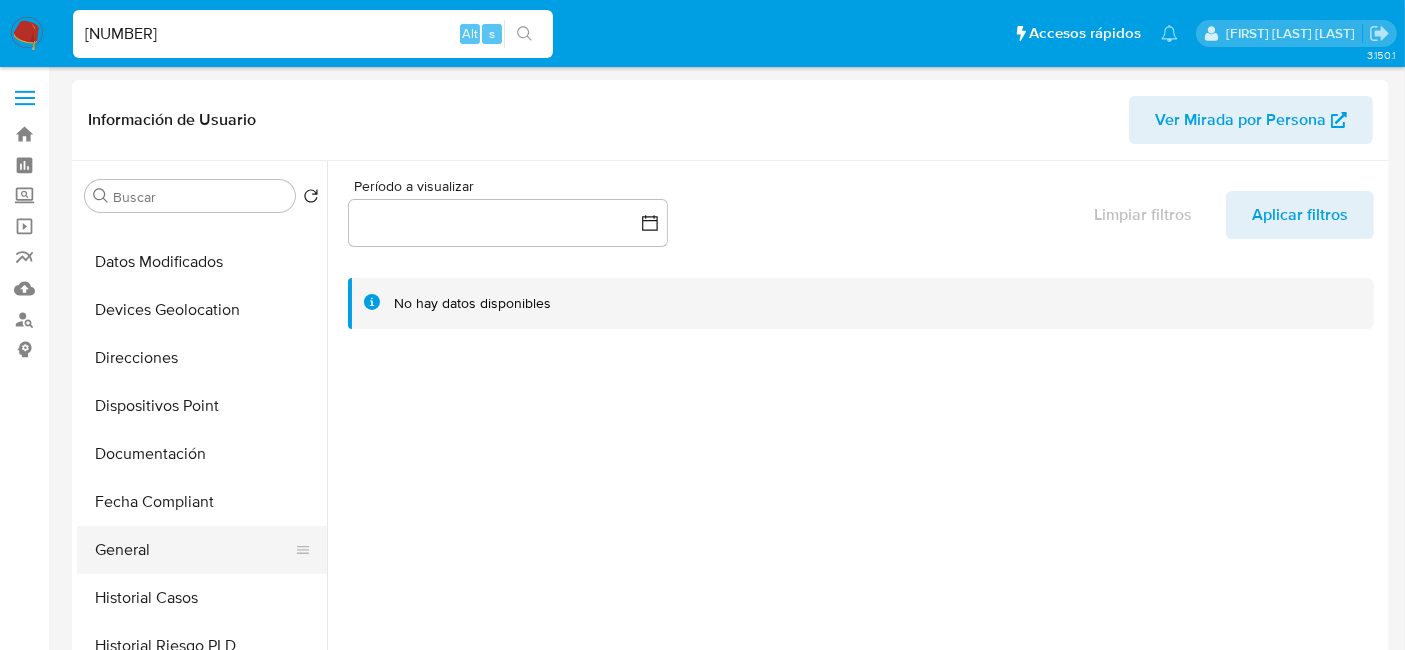 select on "10" 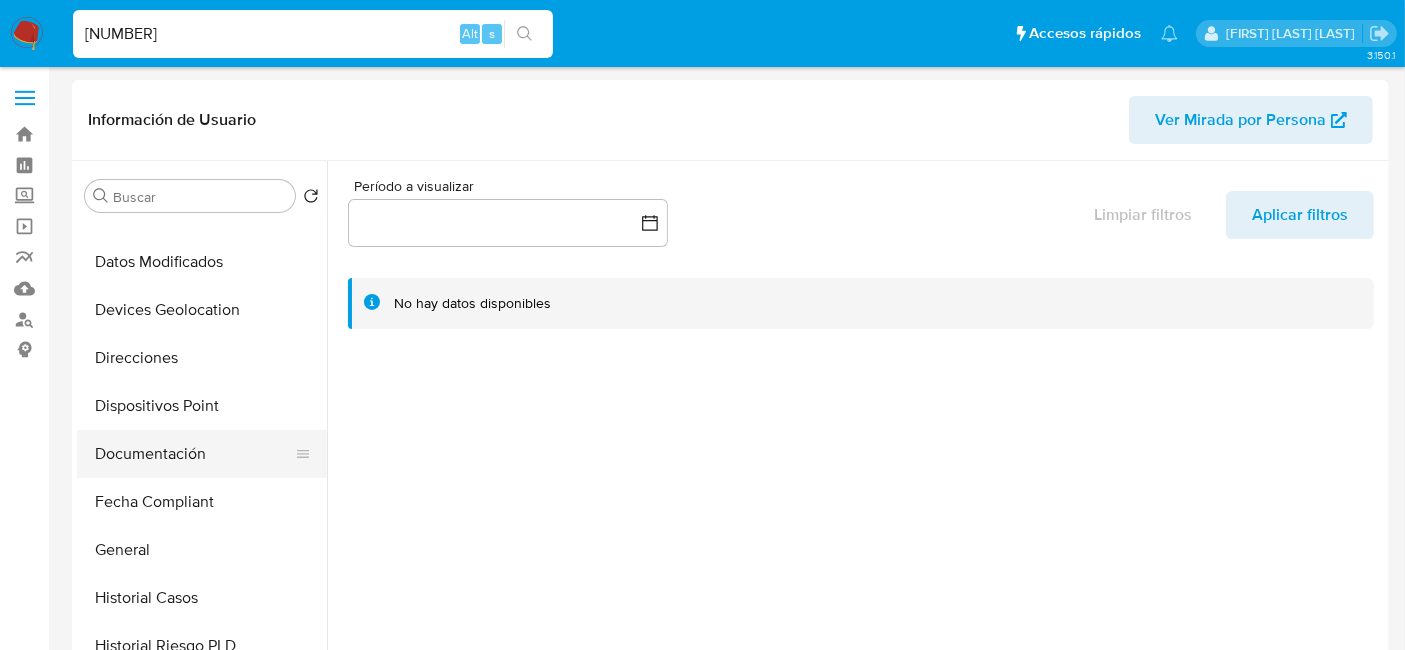 click on "Documentación" at bounding box center (194, 454) 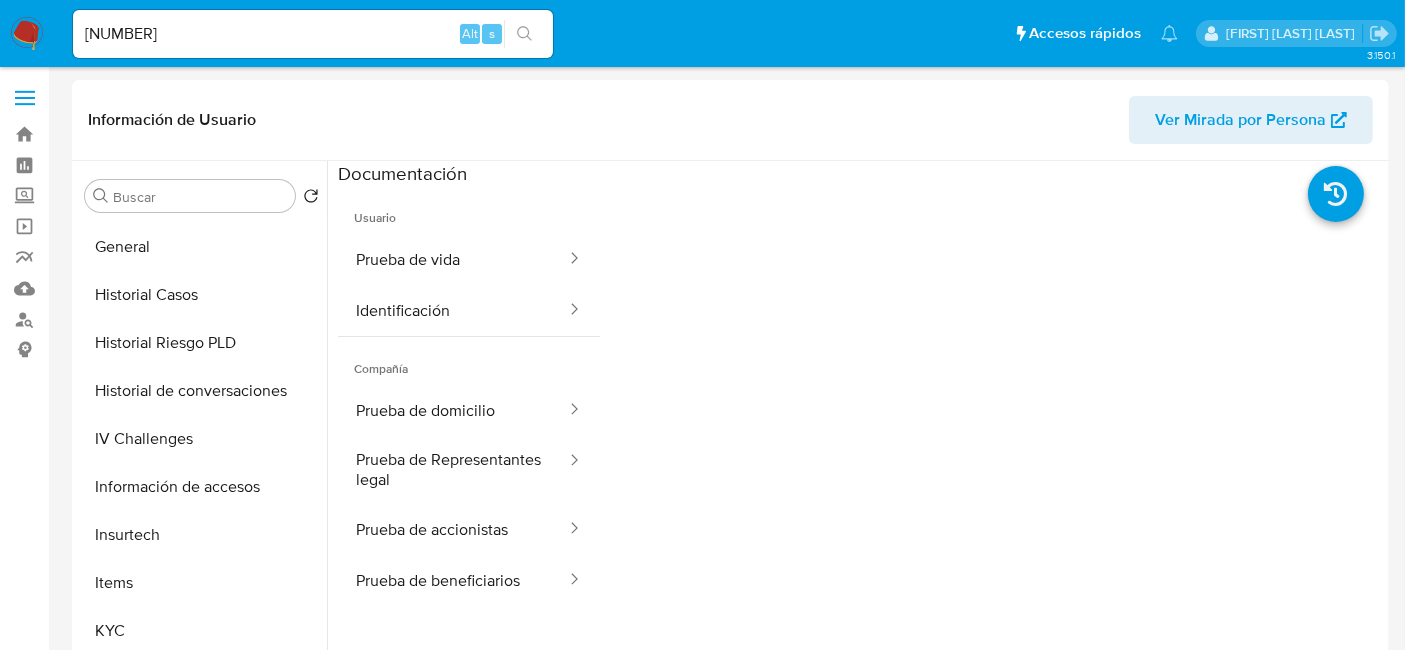scroll, scrollTop: 666, scrollLeft: 0, axis: vertical 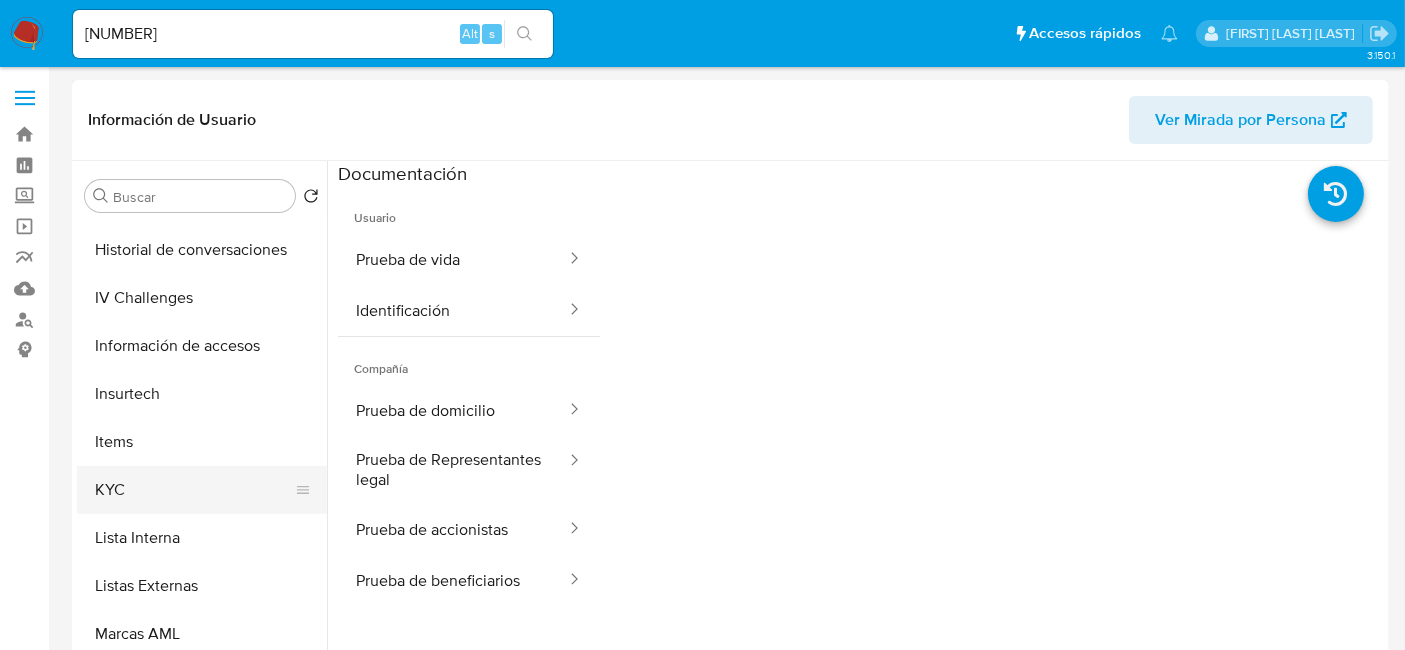 click on "KYC" at bounding box center (194, 490) 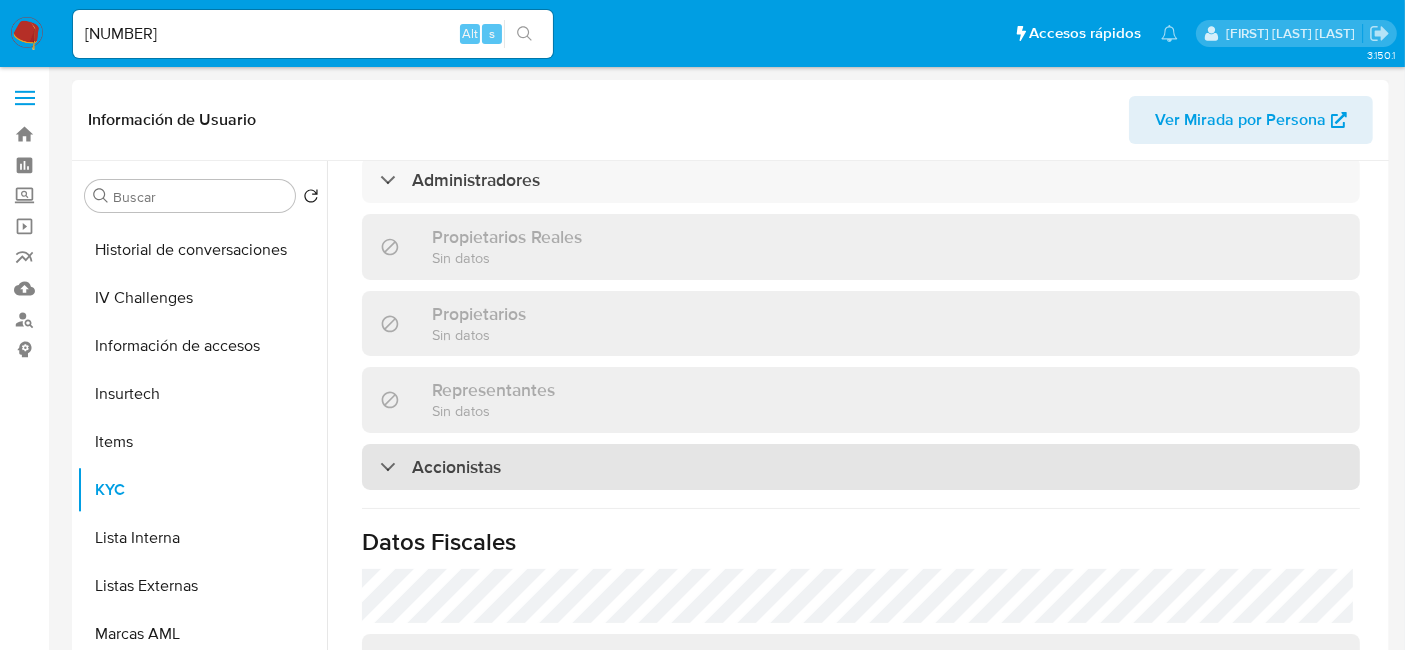 scroll, scrollTop: 1516, scrollLeft: 0, axis: vertical 